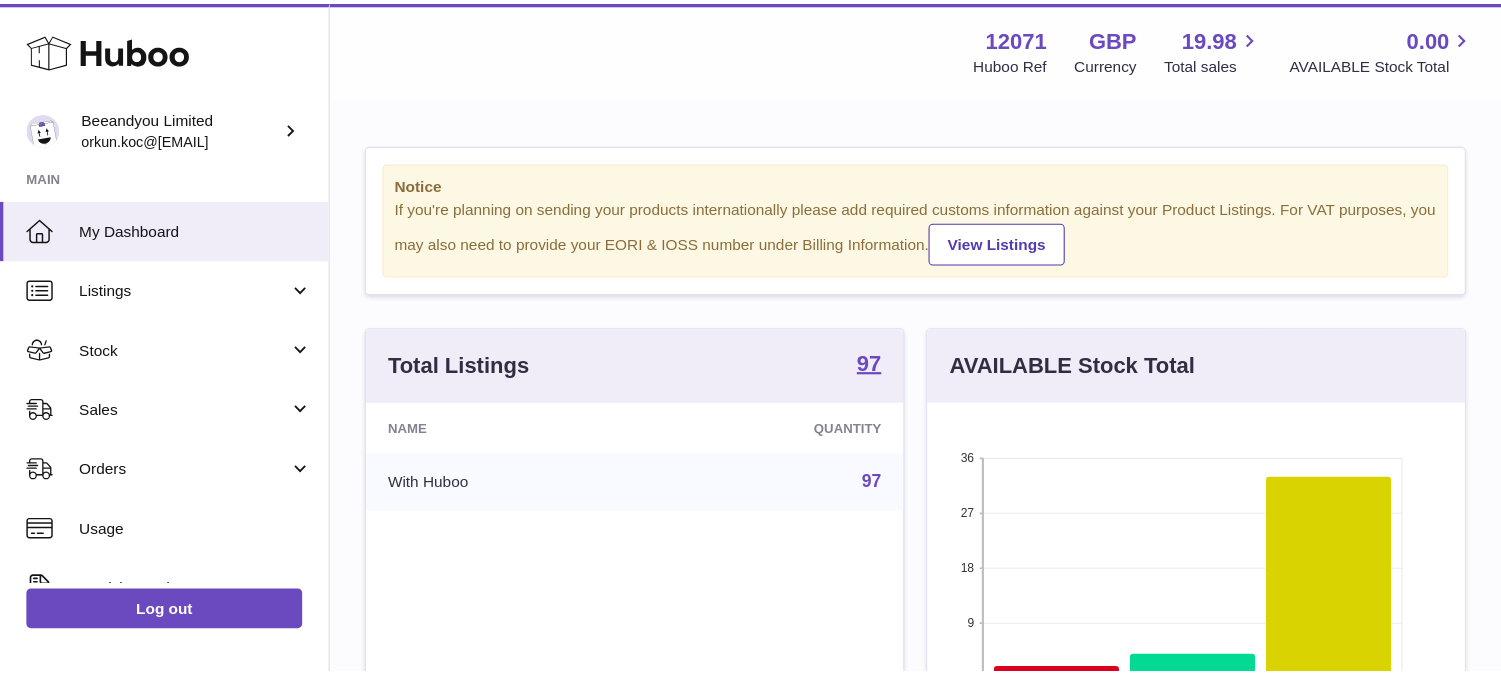scroll, scrollTop: 0, scrollLeft: 0, axis: both 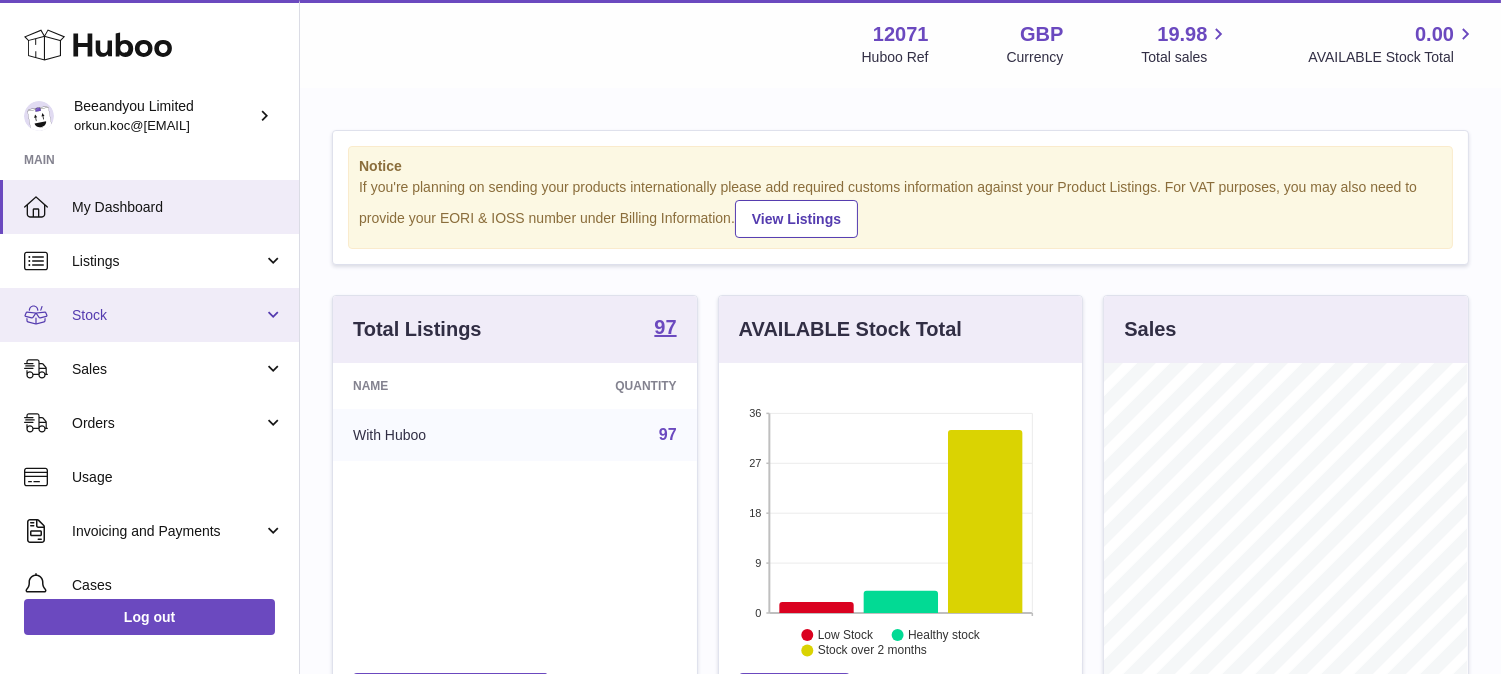 click on "Stock" at bounding box center (167, 315) 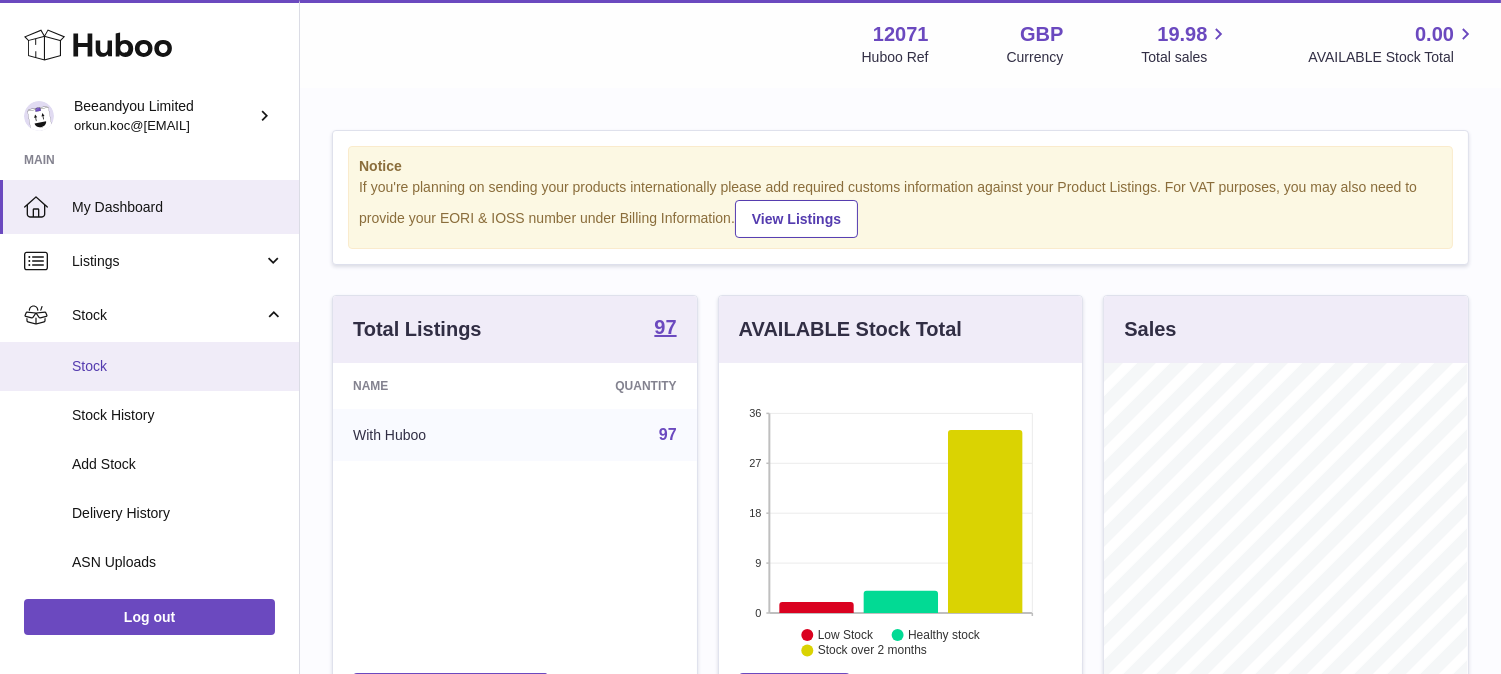 click on "Stock" at bounding box center (178, 366) 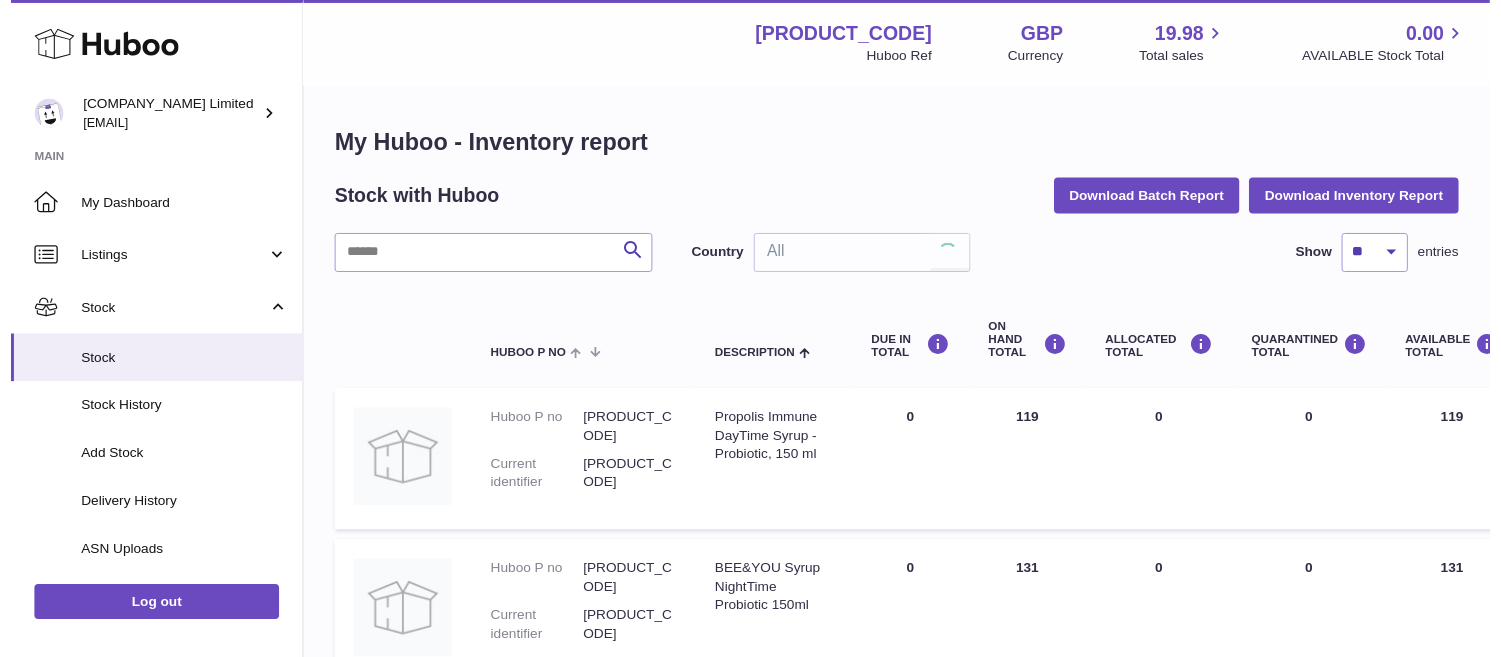 scroll, scrollTop: 0, scrollLeft: 0, axis: both 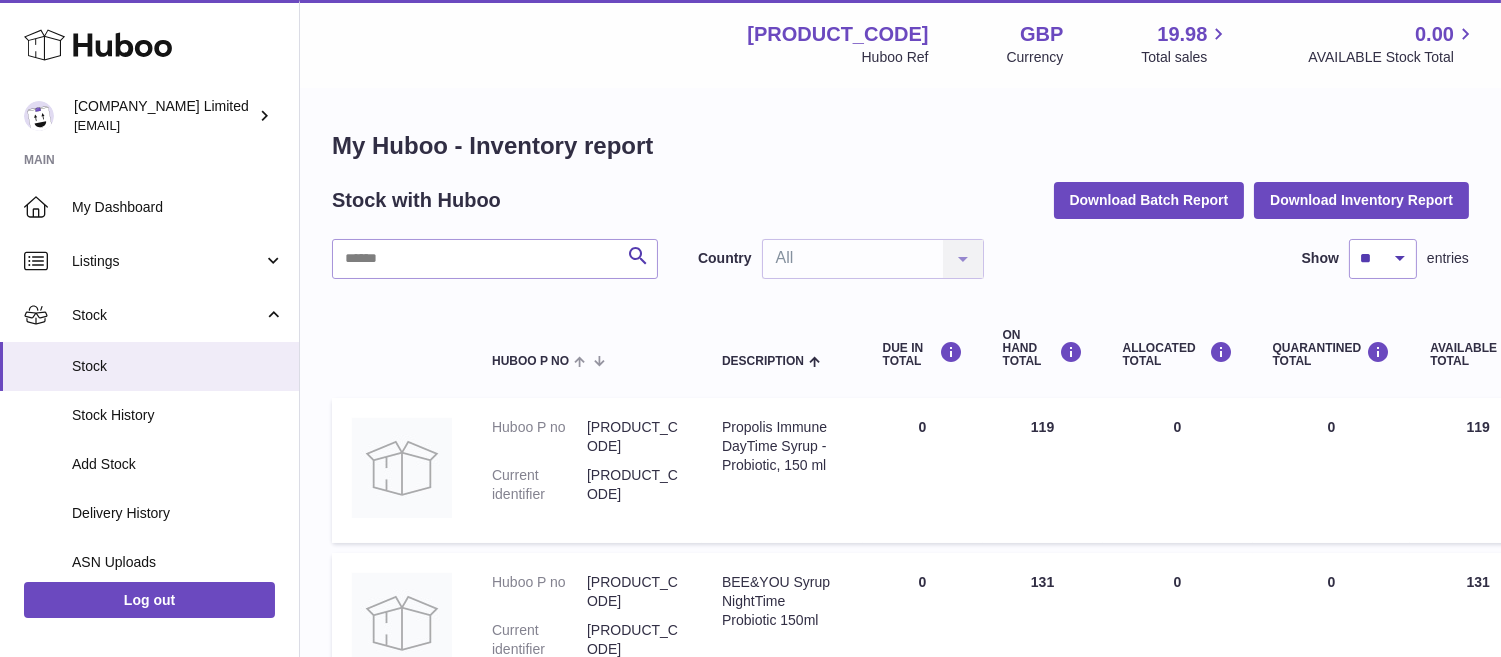 click on "My Huboo - Inventory report     Stock with Huboo
Download Batch Report
Download Inventory Report
Search
Country
All         All     No elements found. Consider changing the search query.   List is empty.
Show
** ** ** ***
entries
Huboo P no       Description
DUE IN TOTAL
ON HAND Total
ALLOCATED Total
QUARANTINED Total
AVAILABLE Total
30 DAY SALES
30 DAYS PROJECTED       Total stock value
Action
Huboo P no   P-1022248   Current identifier   190853003591       Description   Propolis Immune DayTime Syrup - Probiotic, 150 ml     DUE IN Total
0
ON HAND Total   ALLOCATED Total" at bounding box center [900, 1069] 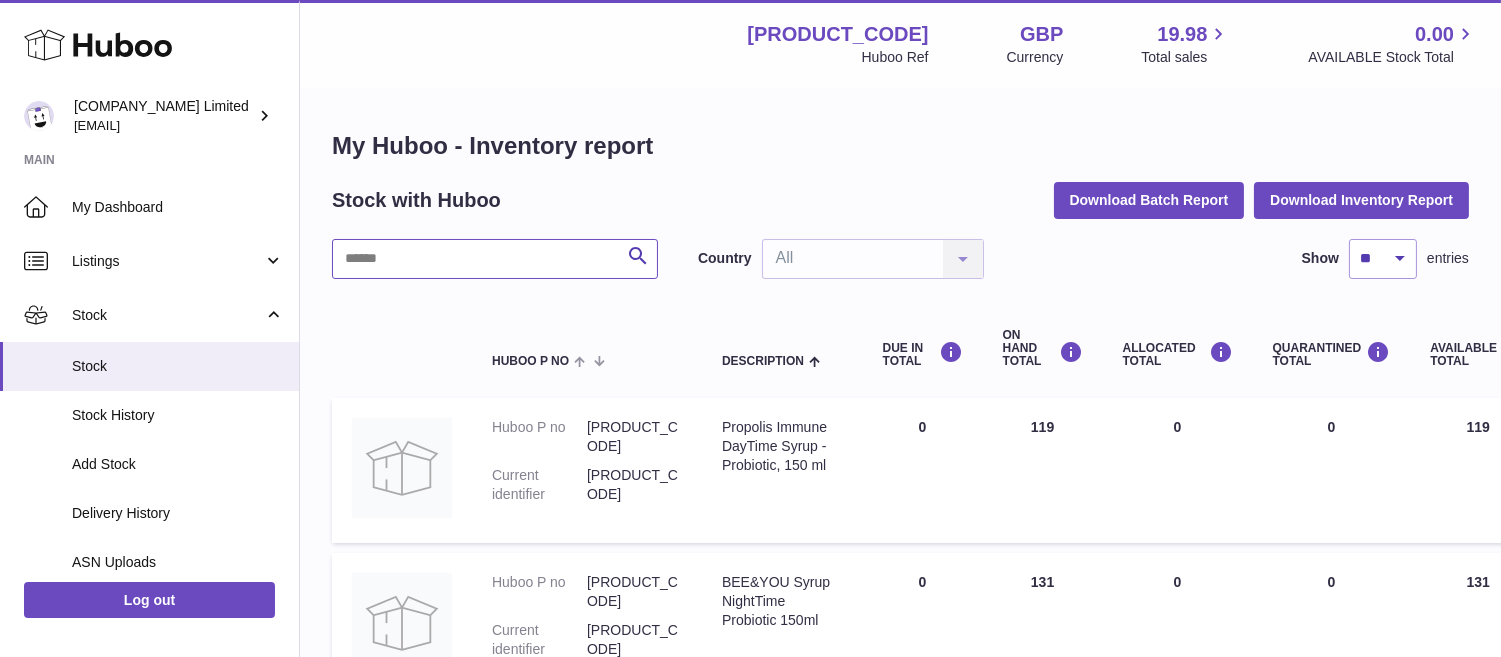 click at bounding box center (495, 259) 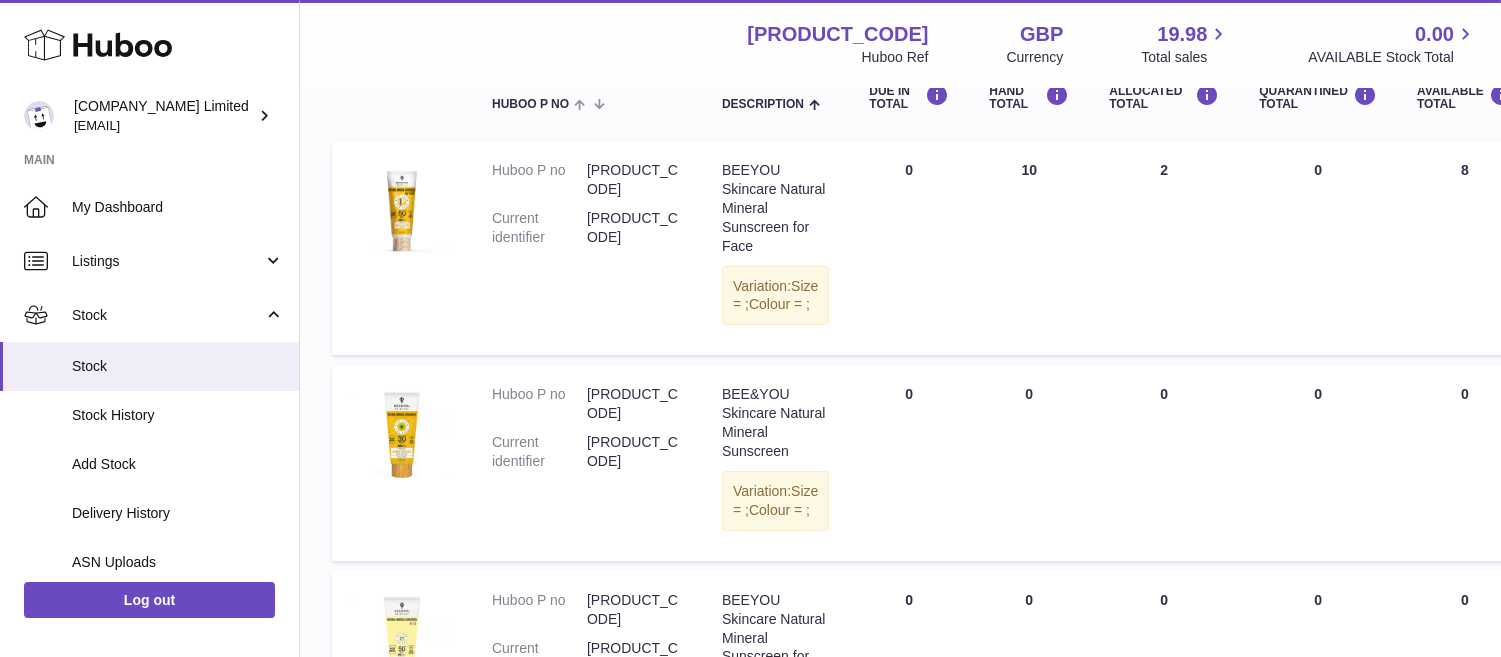 scroll, scrollTop: 222, scrollLeft: 0, axis: vertical 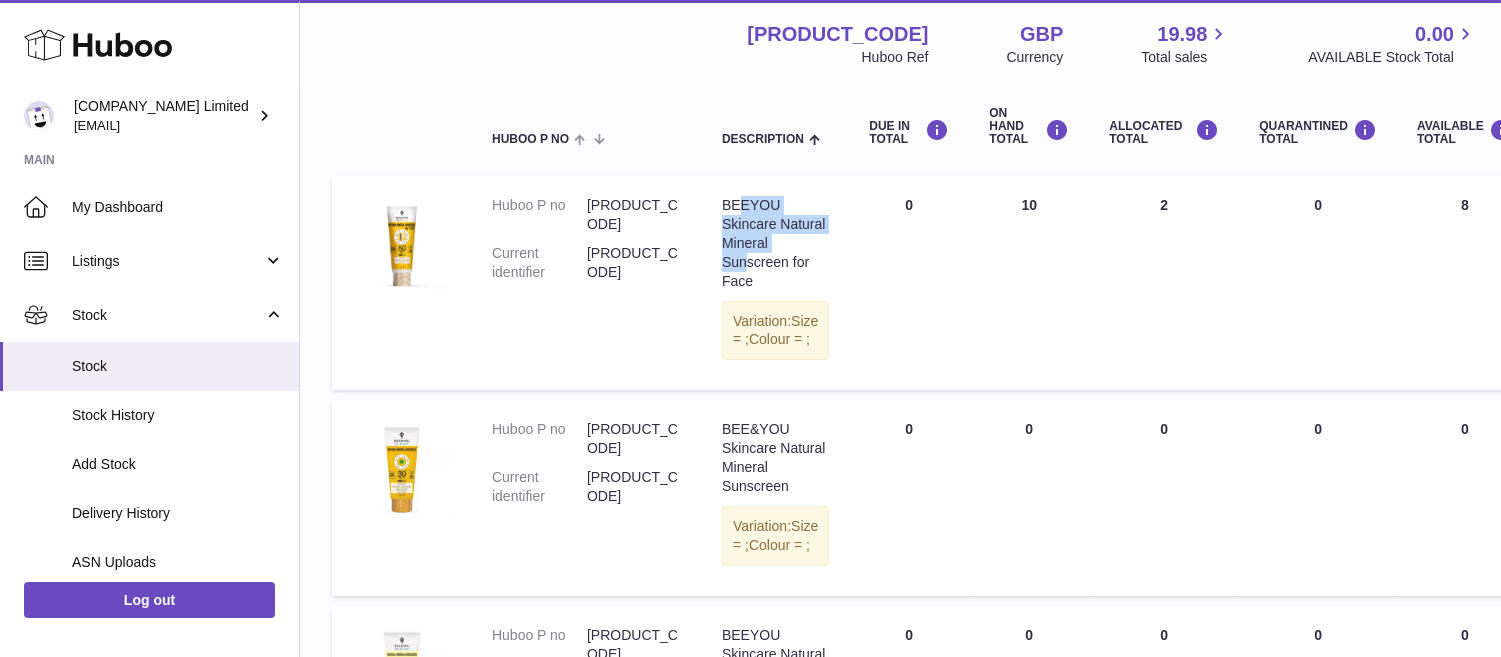 drag, startPoint x: 737, startPoint y: 201, endPoint x: 747, endPoint y: 255, distance: 54.91812 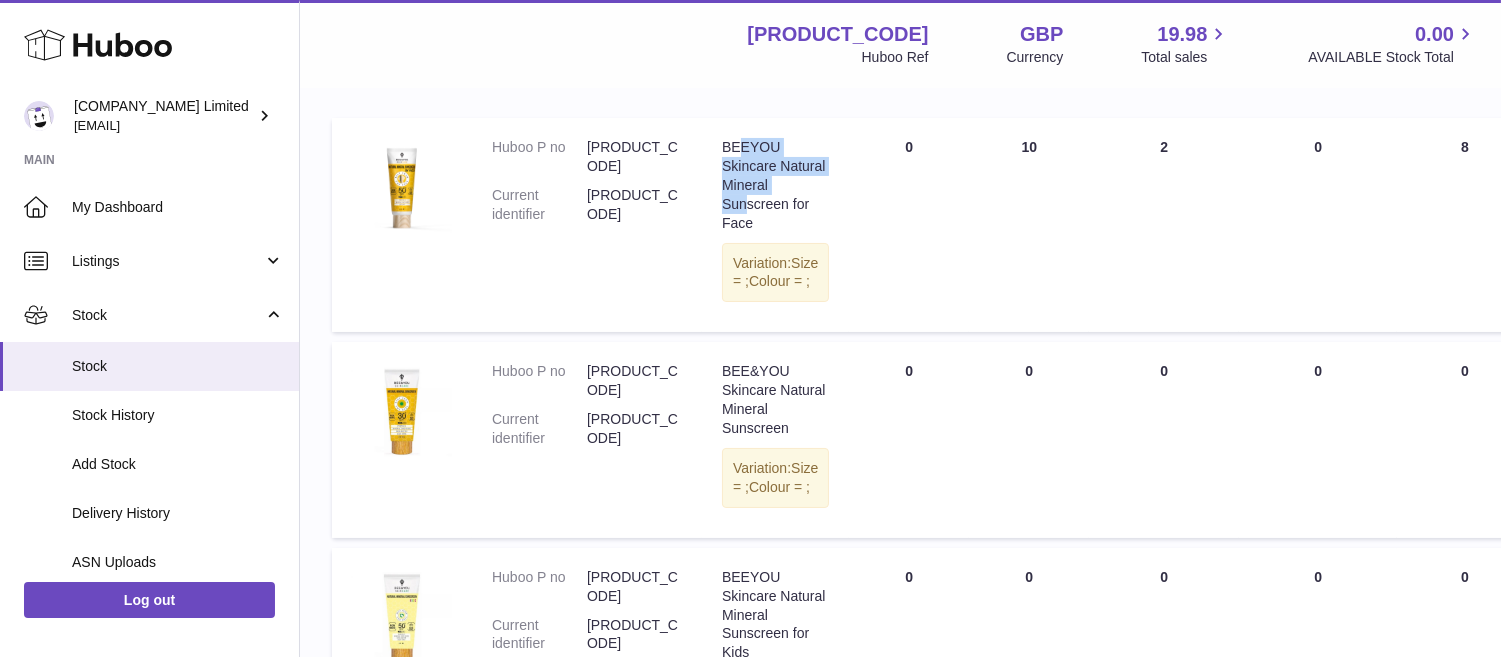 scroll, scrollTop: 333, scrollLeft: 0, axis: vertical 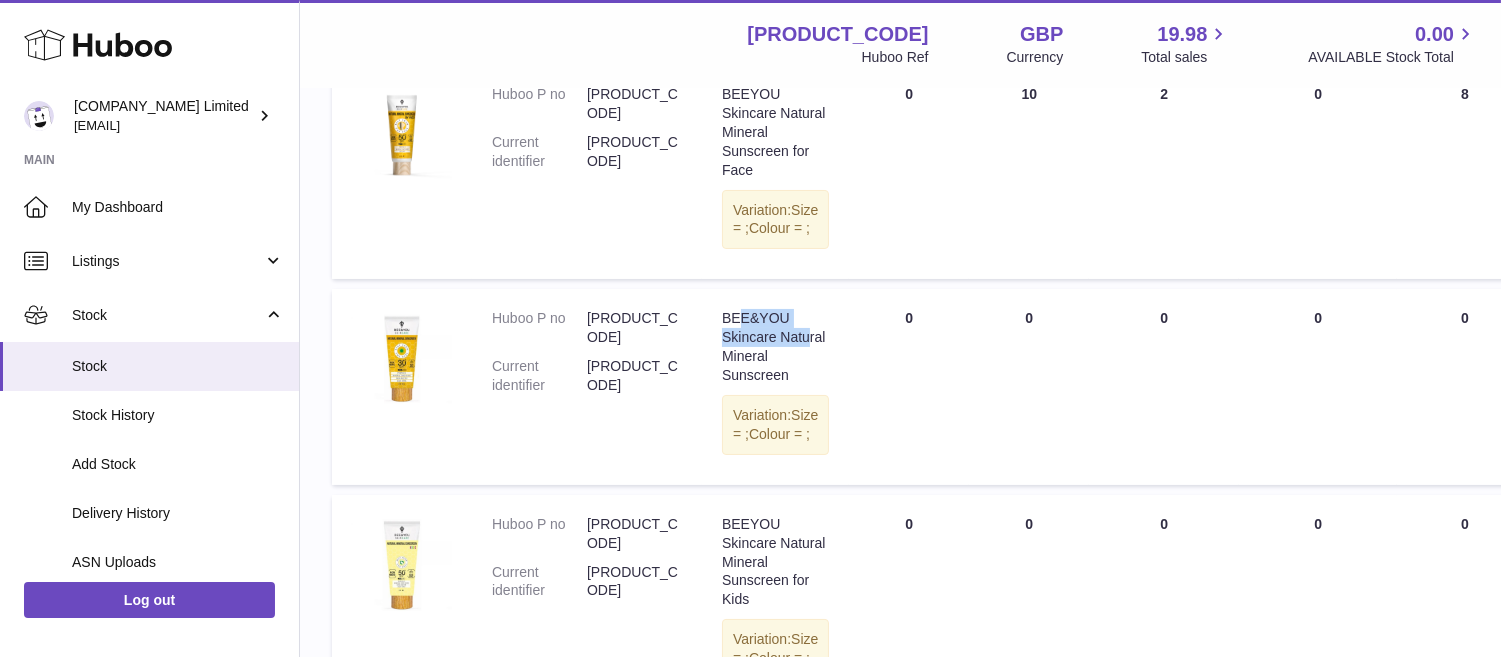 drag, startPoint x: 738, startPoint y: 328, endPoint x: 752, endPoint y: 375, distance: 49.0408 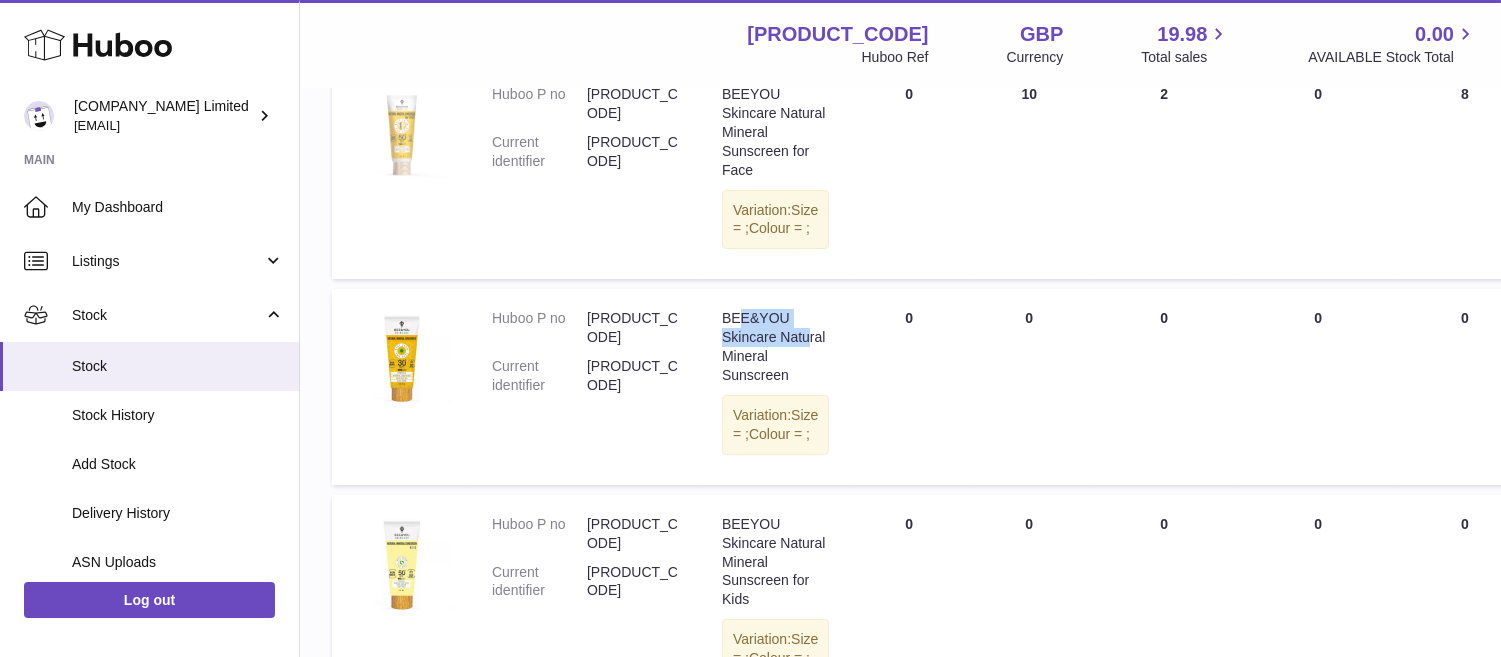 scroll, scrollTop: 0, scrollLeft: 0, axis: both 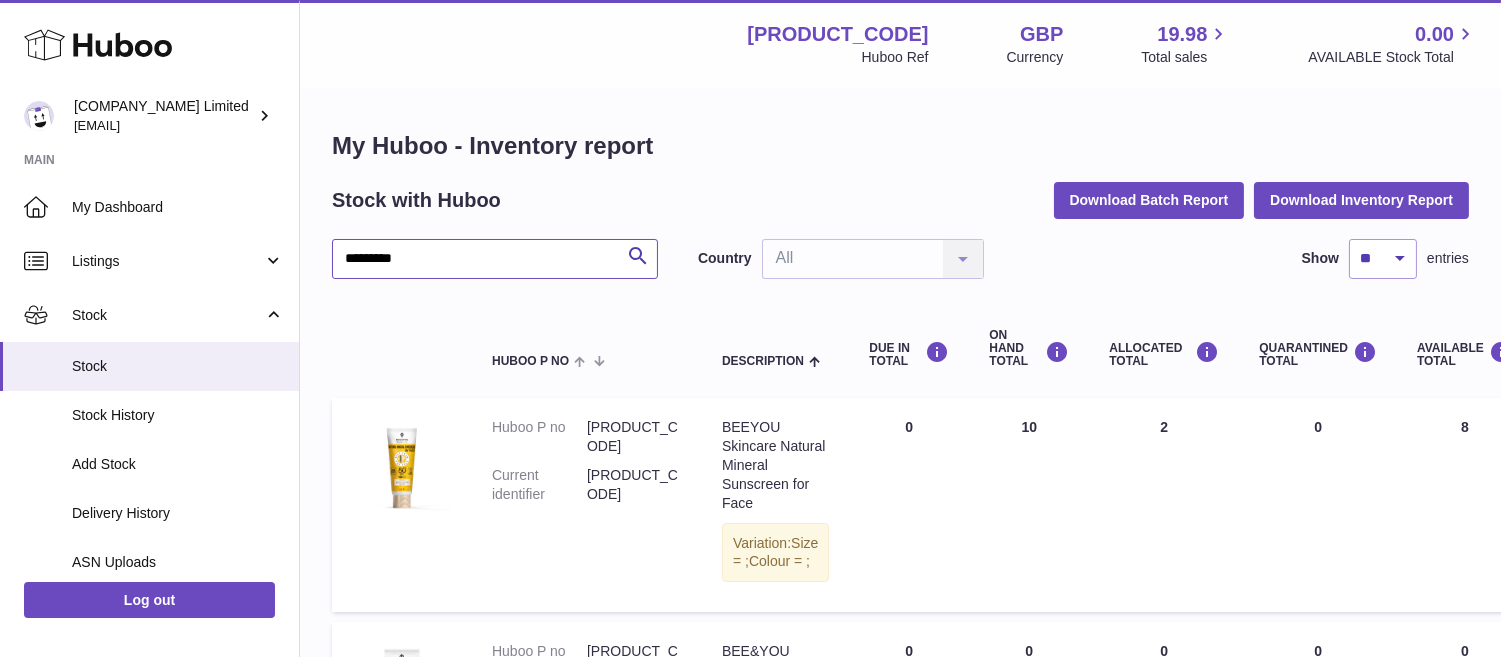 click on "*********" at bounding box center (495, 259) 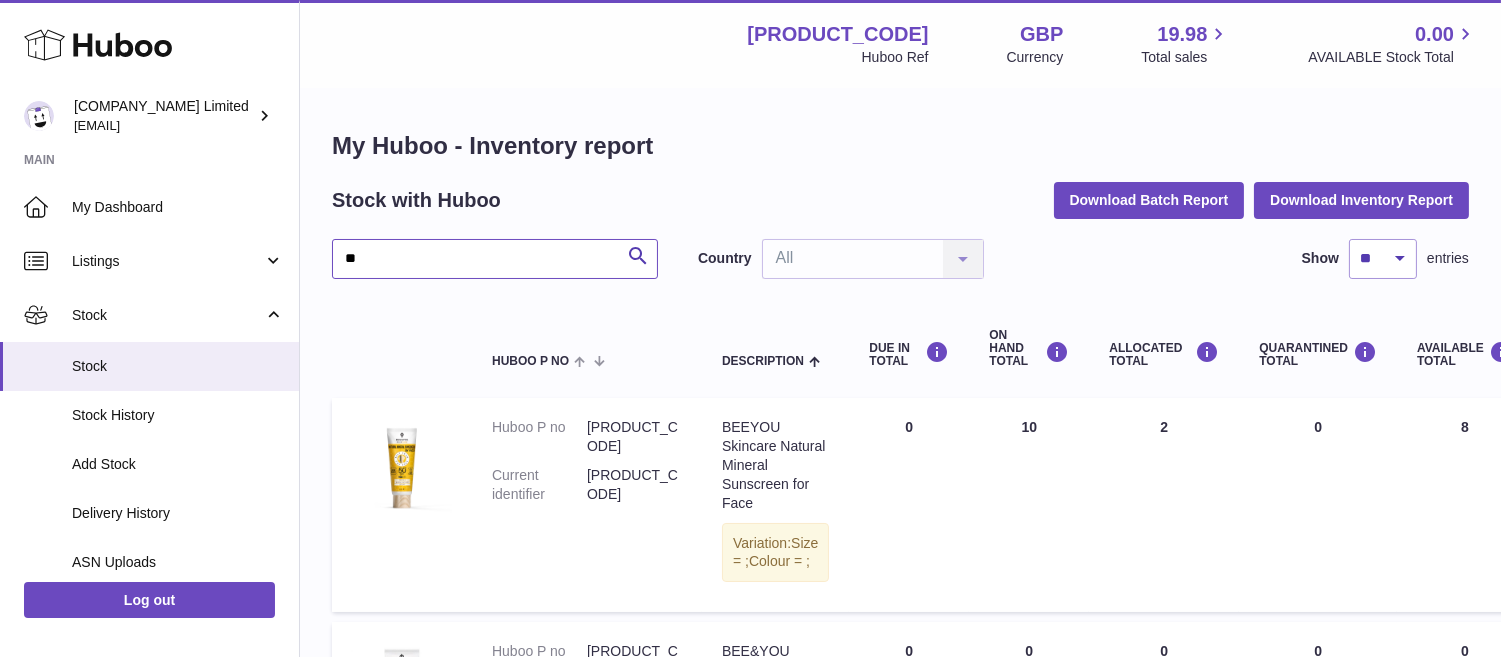 type on "*" 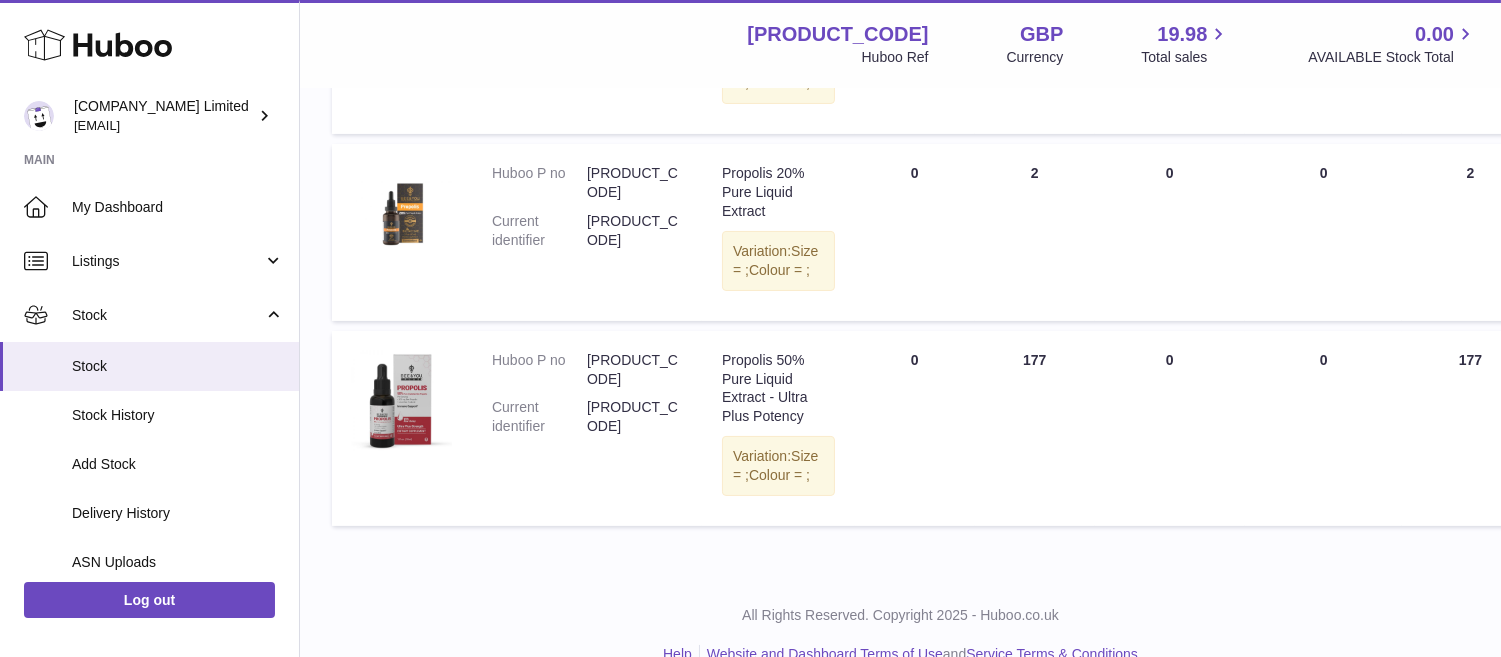 scroll, scrollTop: 555, scrollLeft: 0, axis: vertical 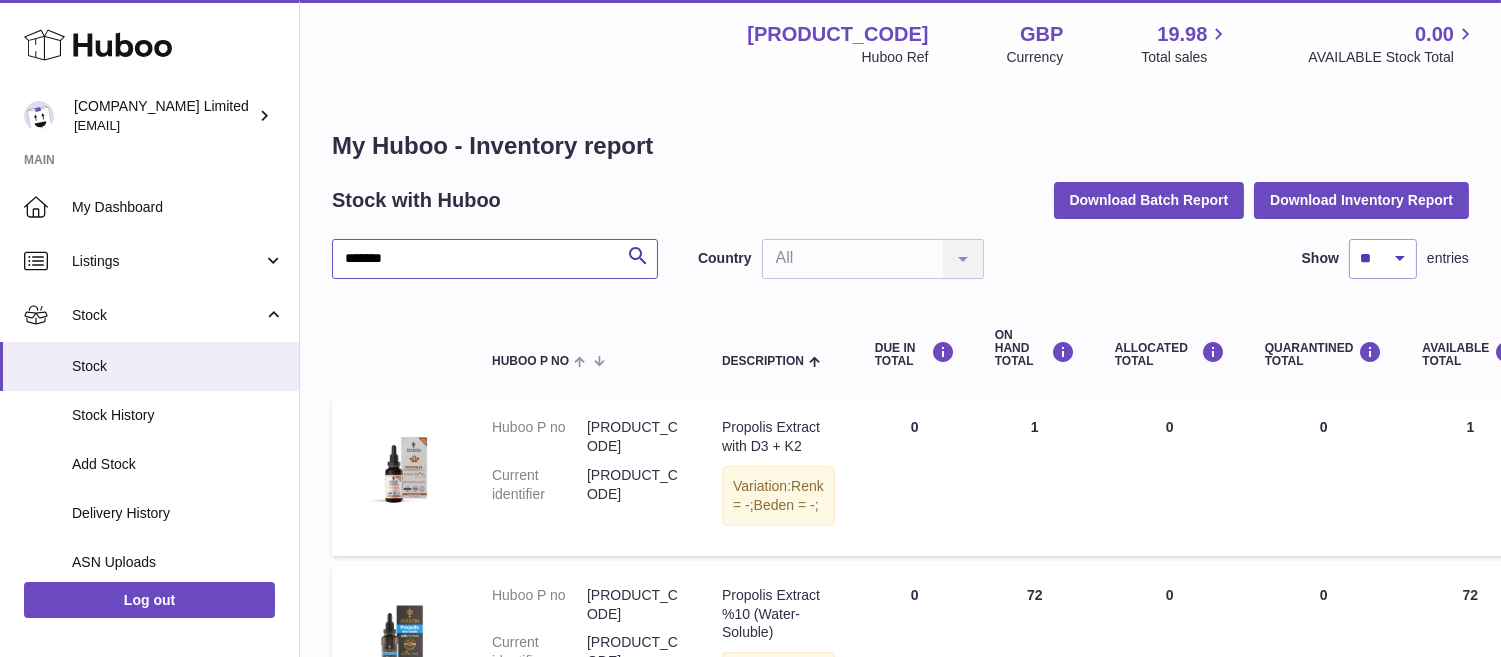 click on "*******" at bounding box center (495, 259) 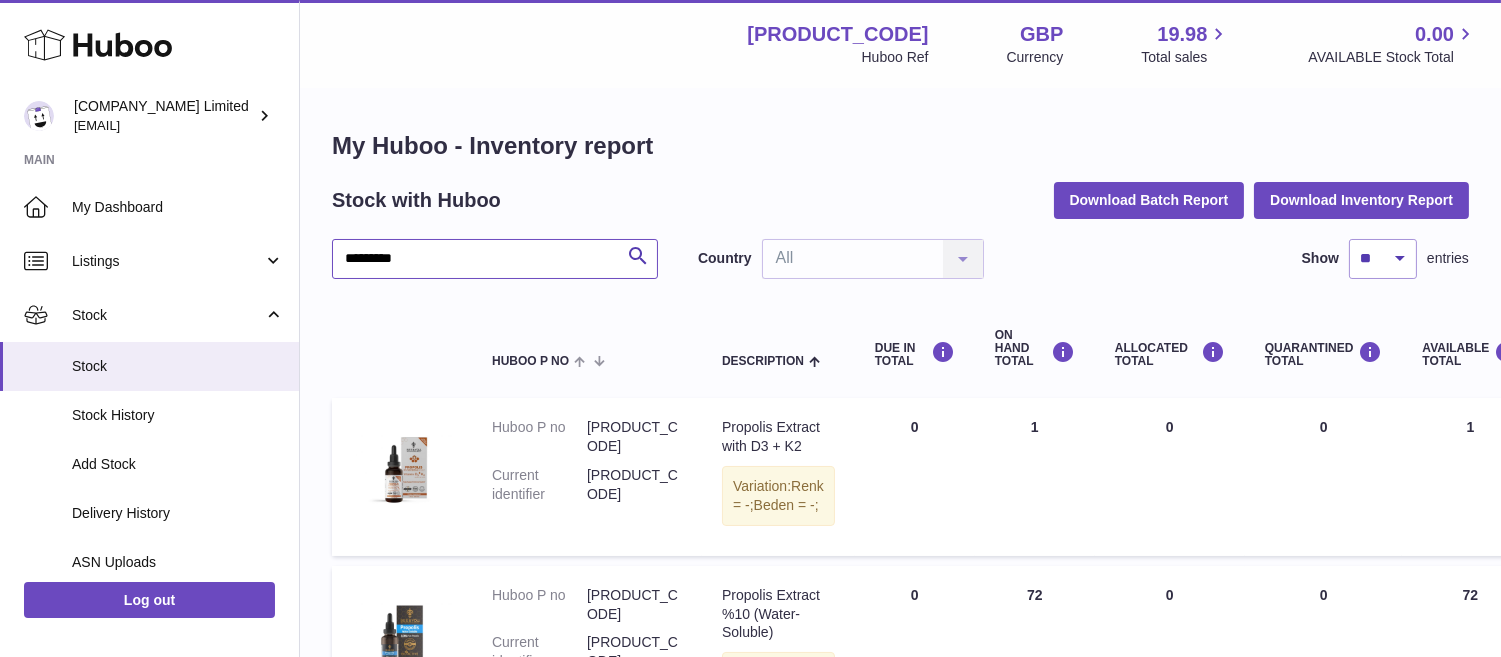 type on "*********" 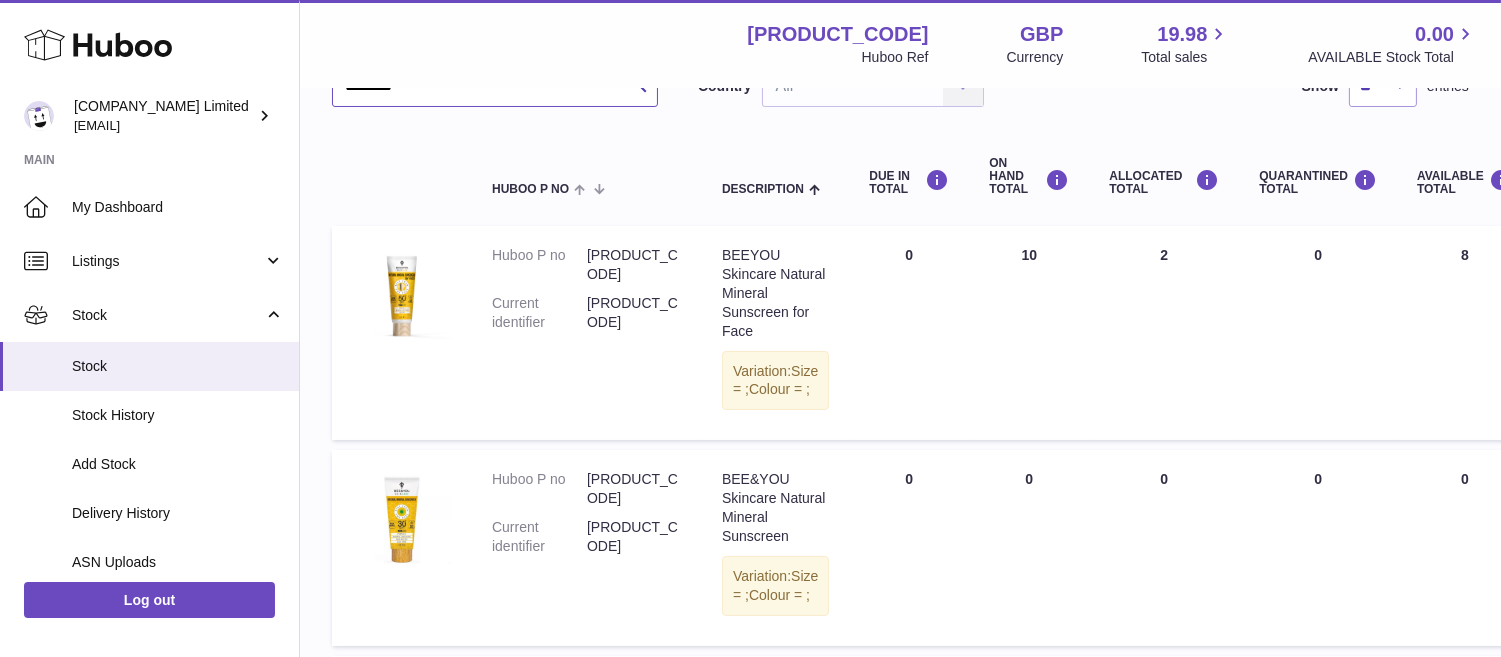 scroll, scrollTop: 164, scrollLeft: 0, axis: vertical 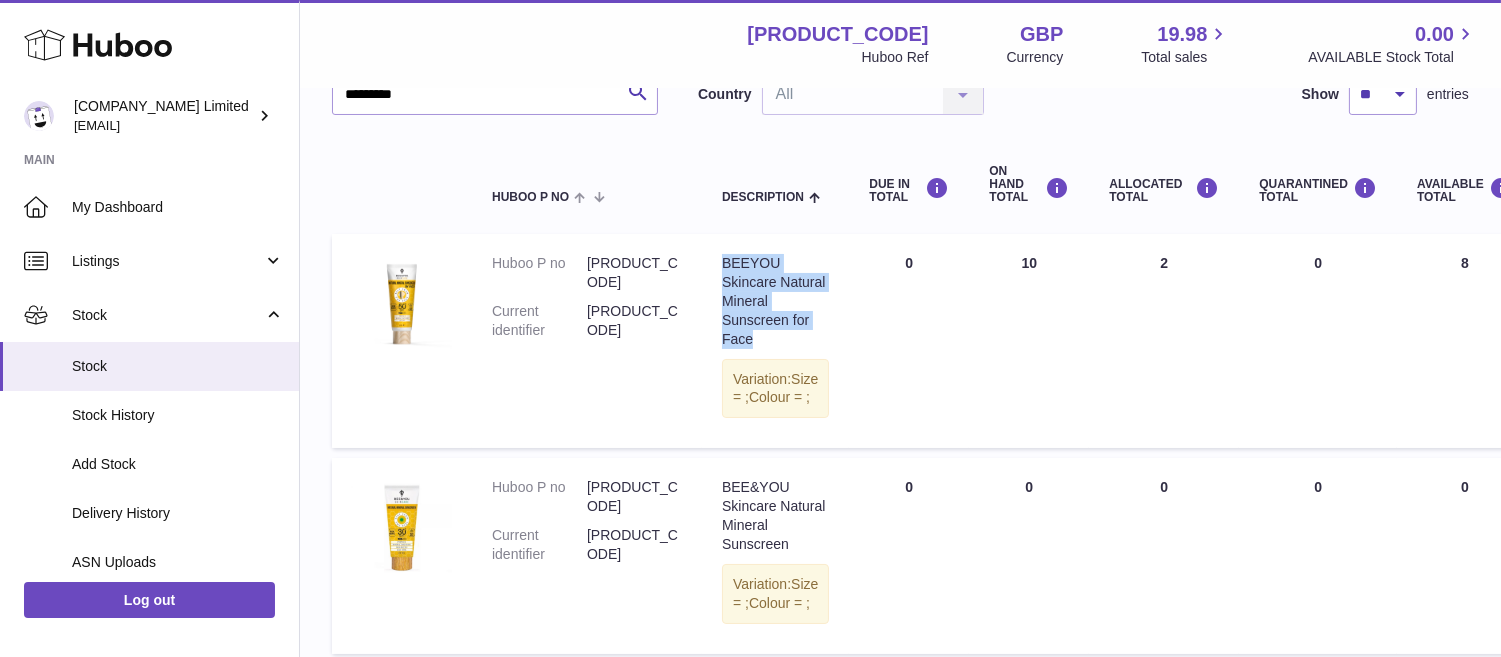 drag, startPoint x: 716, startPoint y: 251, endPoint x: 837, endPoint y: 330, distance: 144.50606 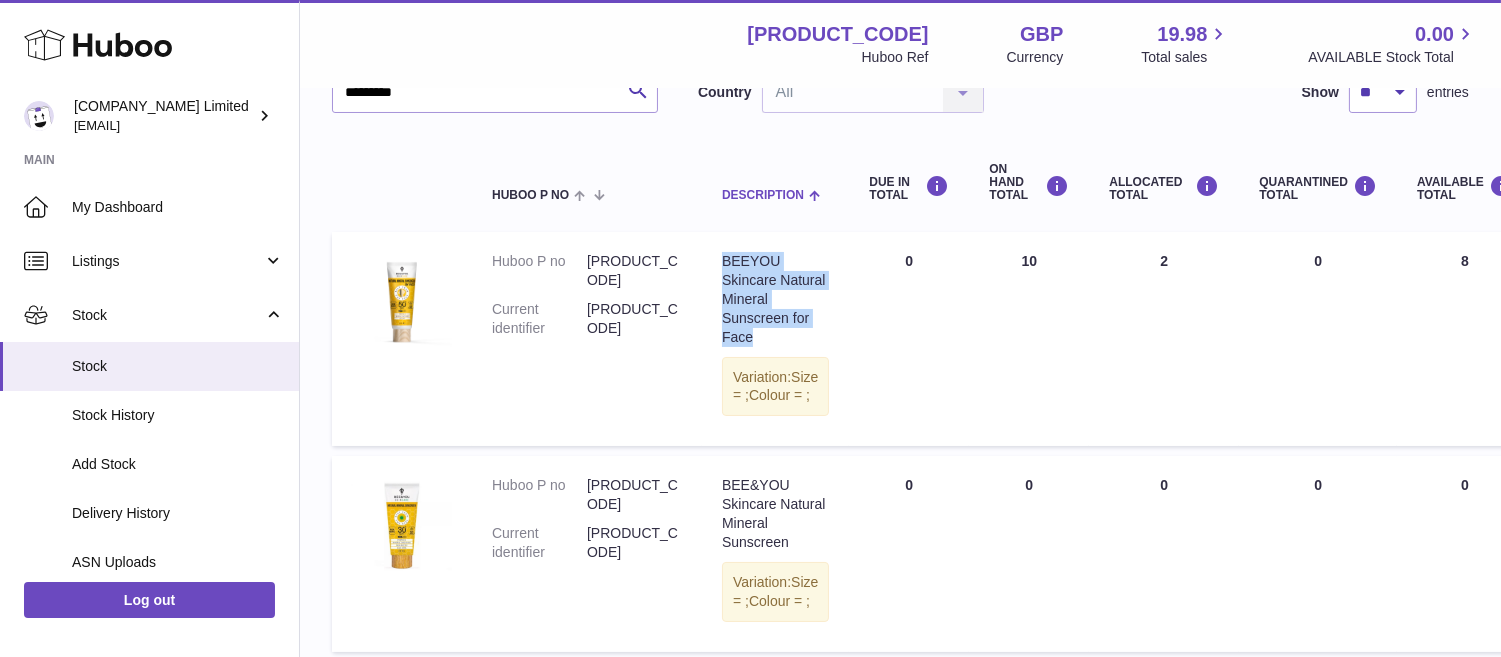 scroll, scrollTop: 91, scrollLeft: 0, axis: vertical 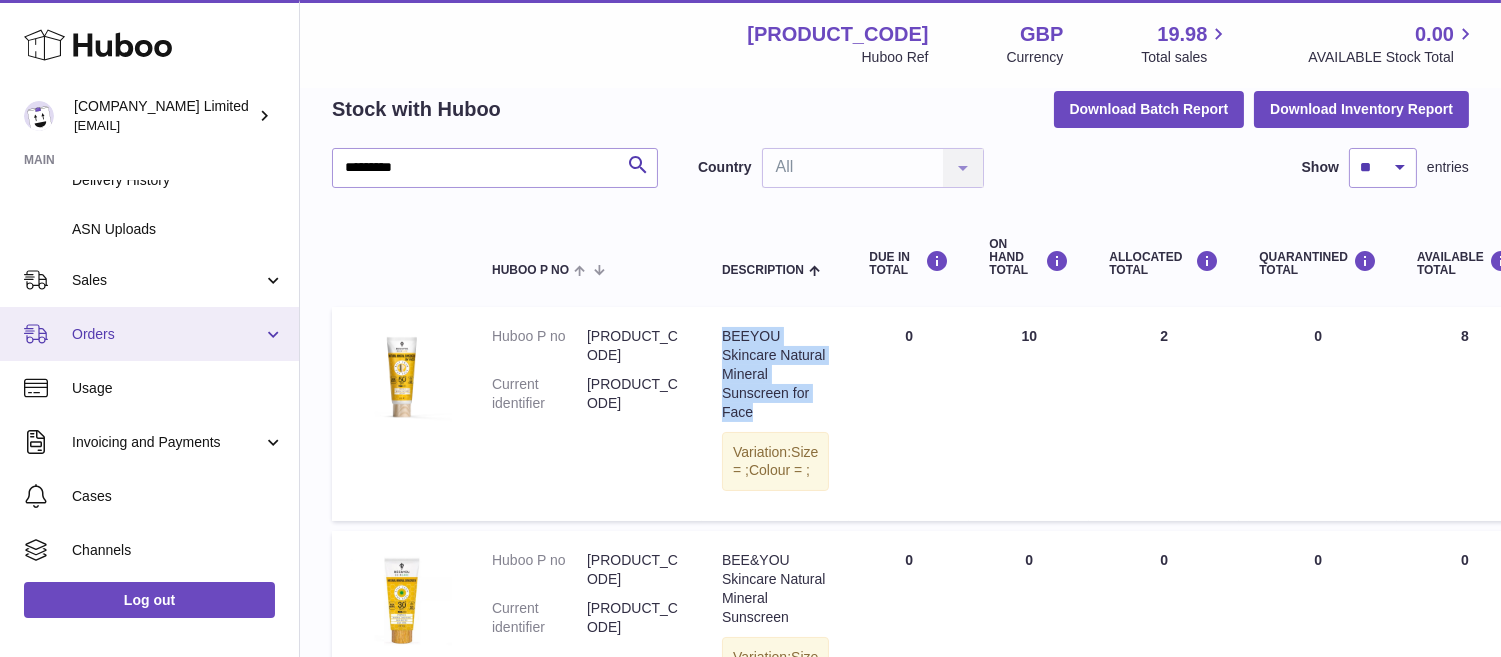 click on "Orders" at bounding box center (167, 334) 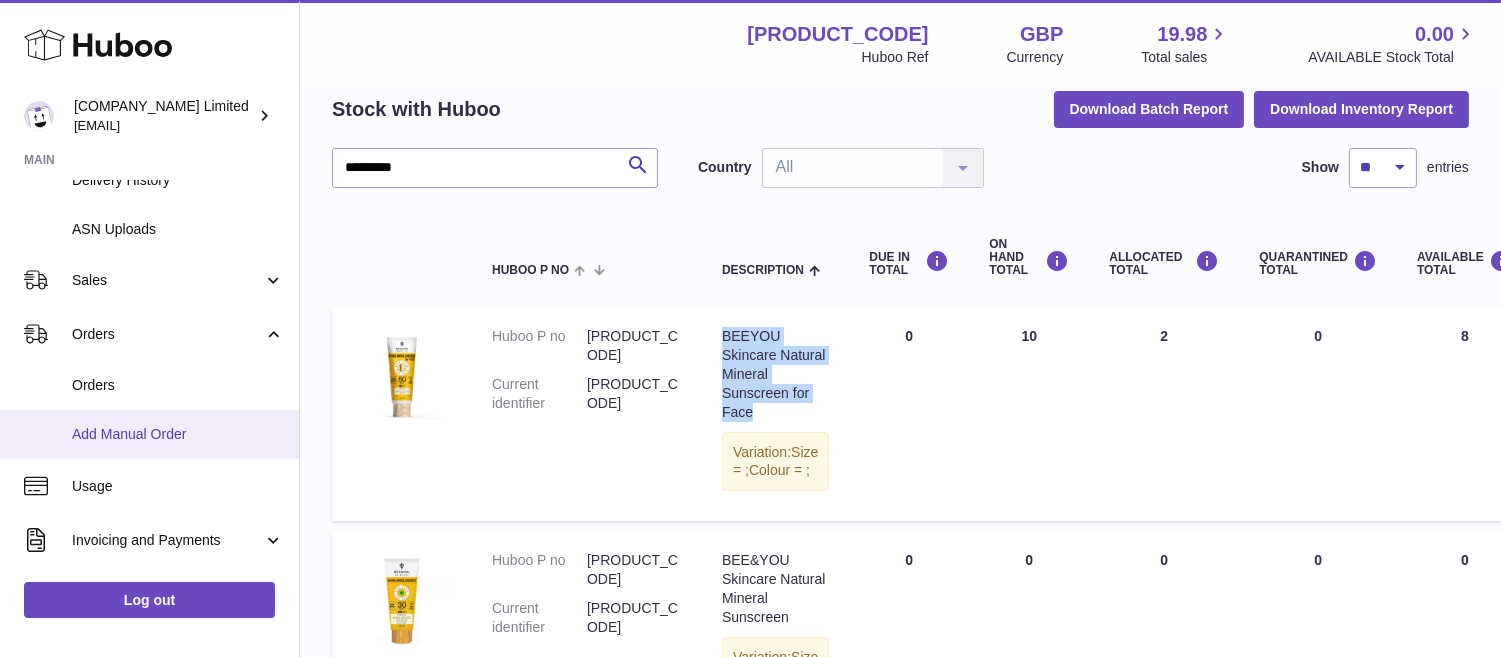 click on "Add Manual Order" at bounding box center [178, 434] 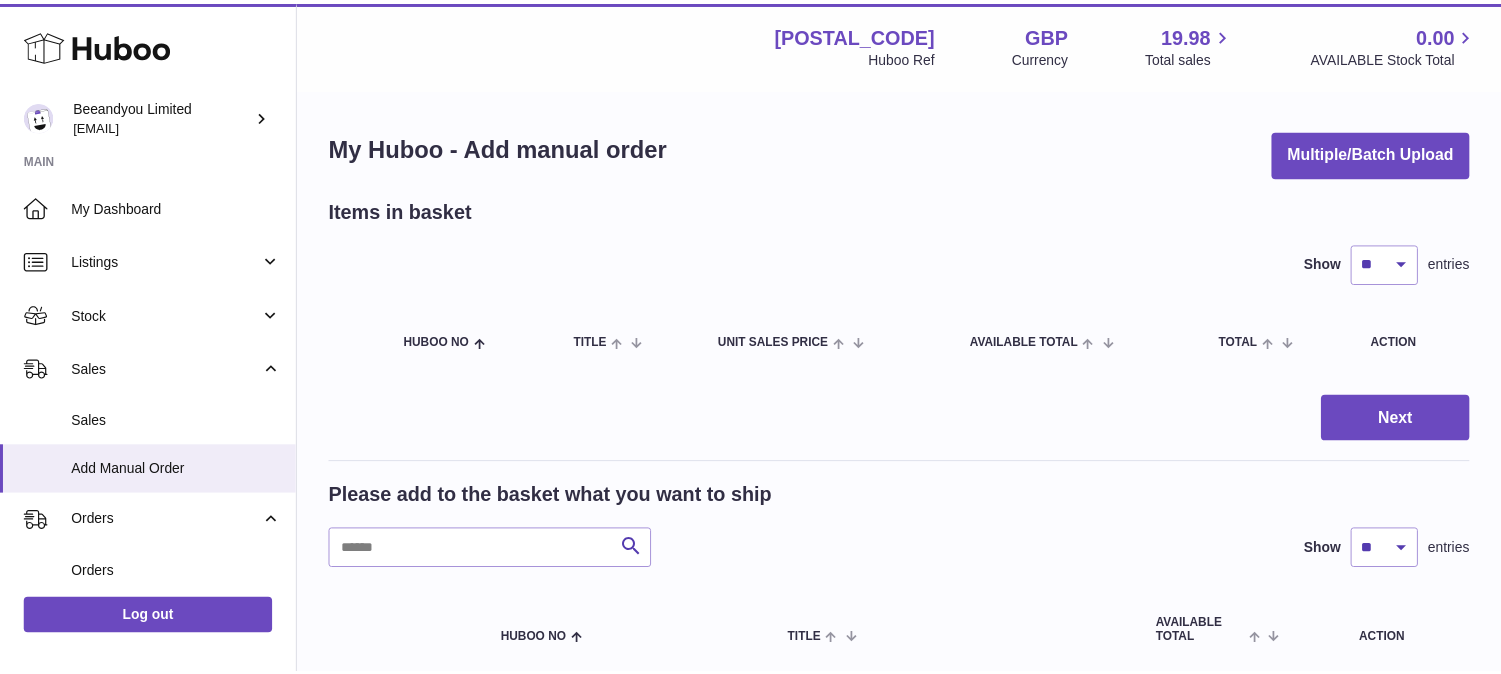 scroll, scrollTop: 0, scrollLeft: 0, axis: both 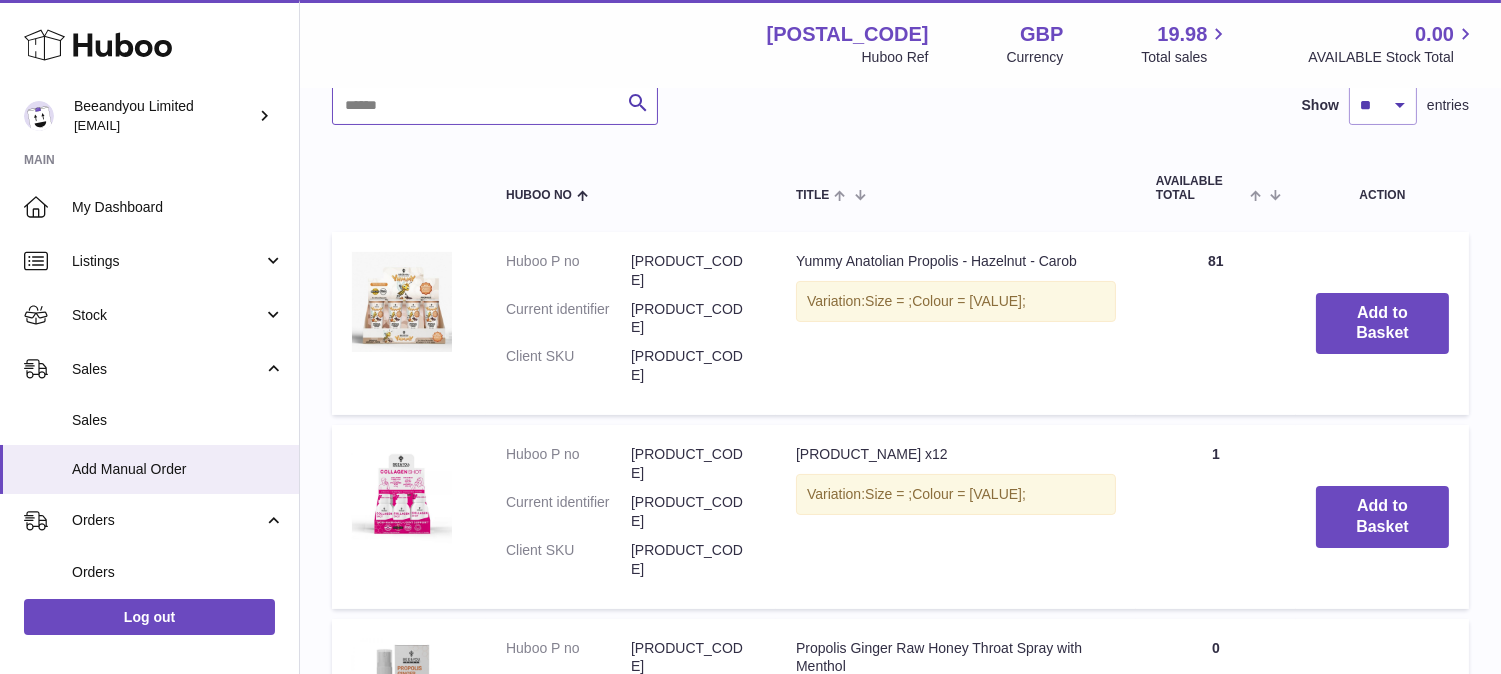 click at bounding box center (495, 105) 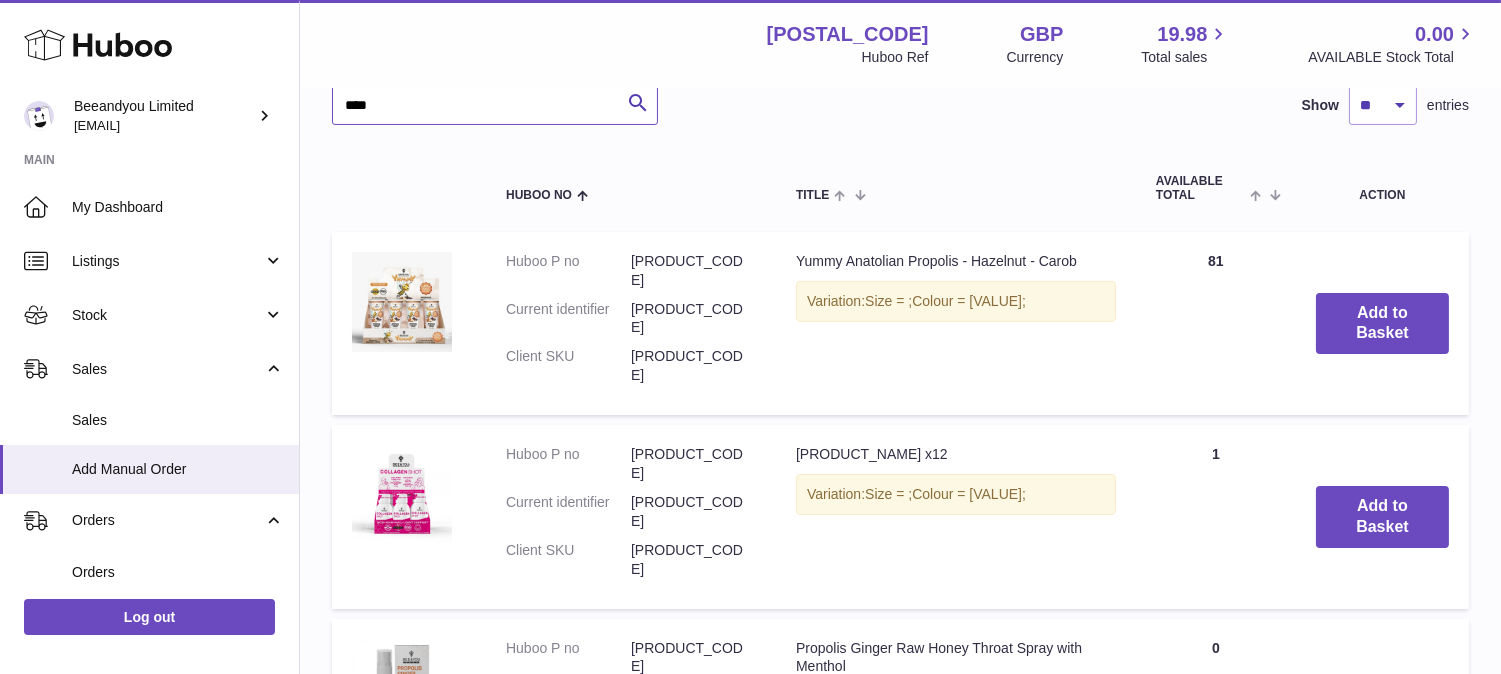 type on "****" 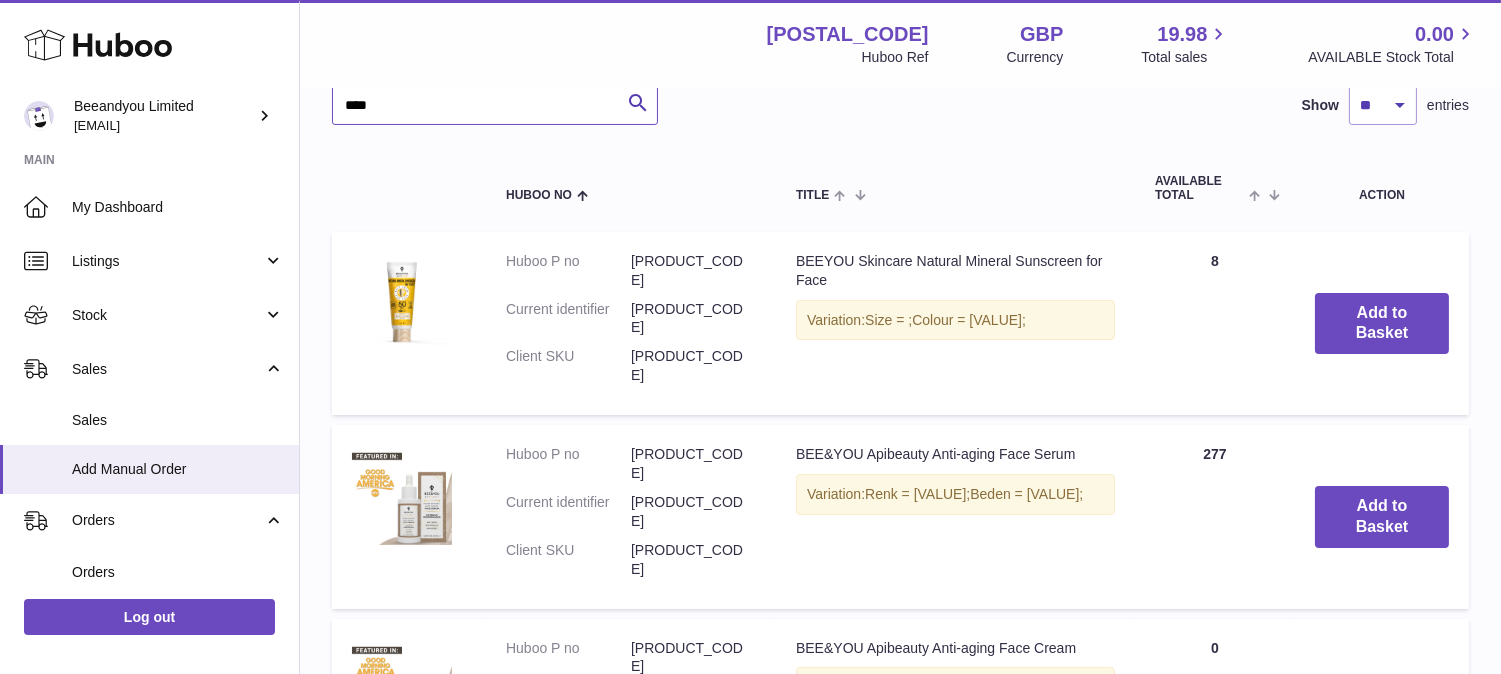 click on "****" at bounding box center [495, 105] 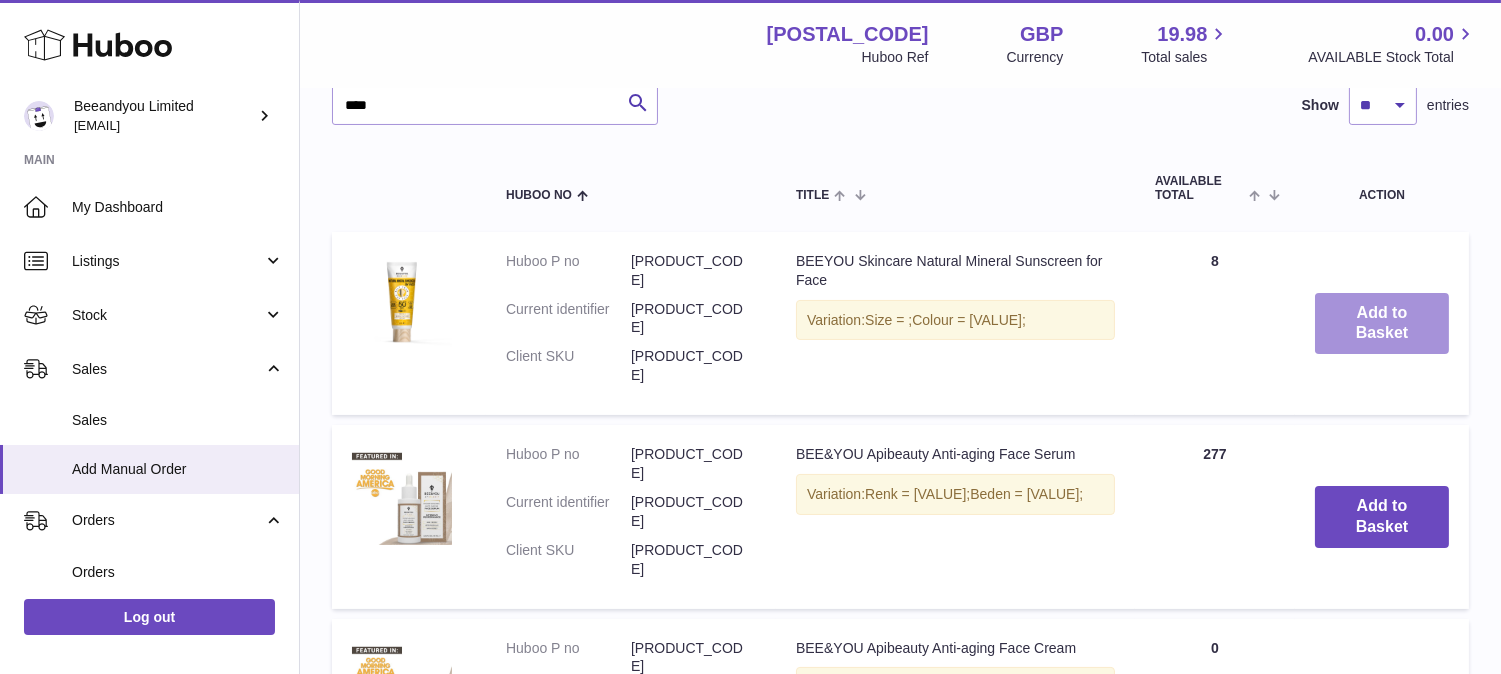 click on "Add to Basket" at bounding box center (1382, 324) 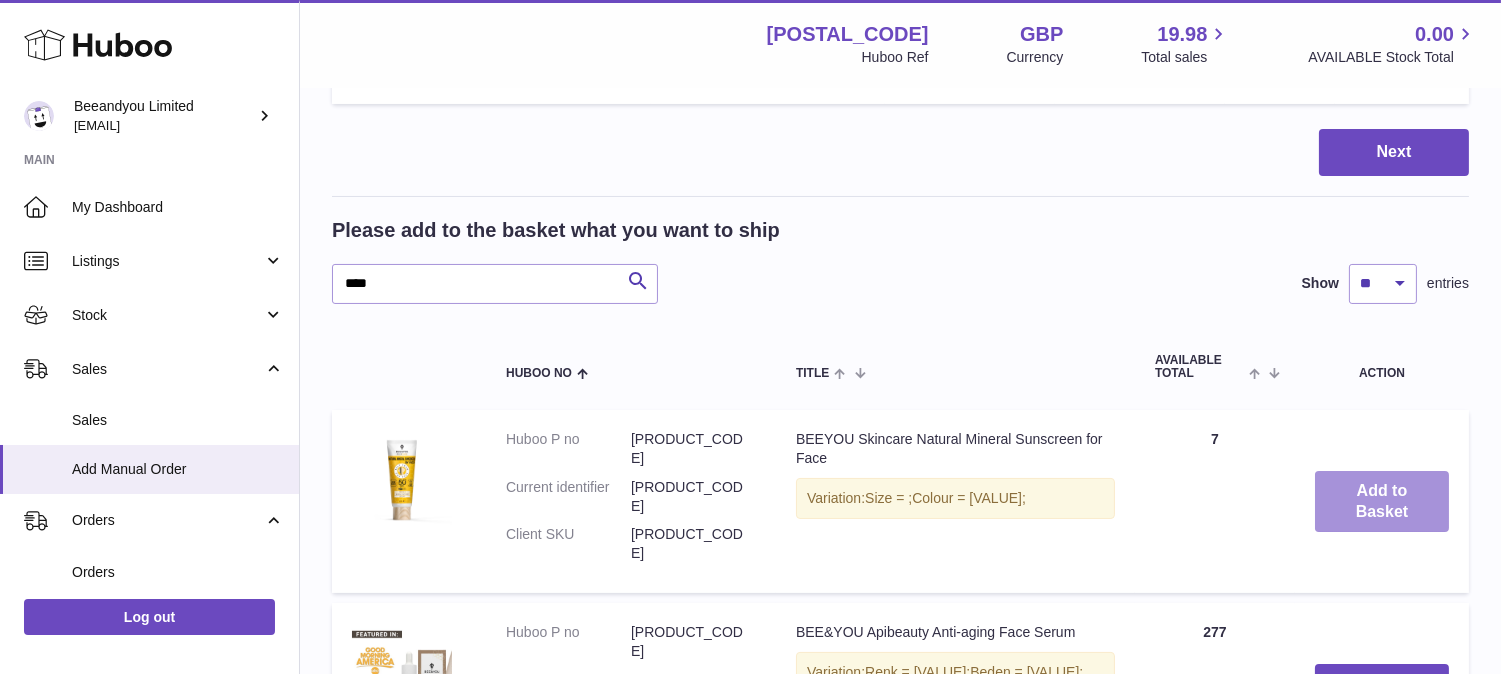 scroll, scrollTop: 618, scrollLeft: 0, axis: vertical 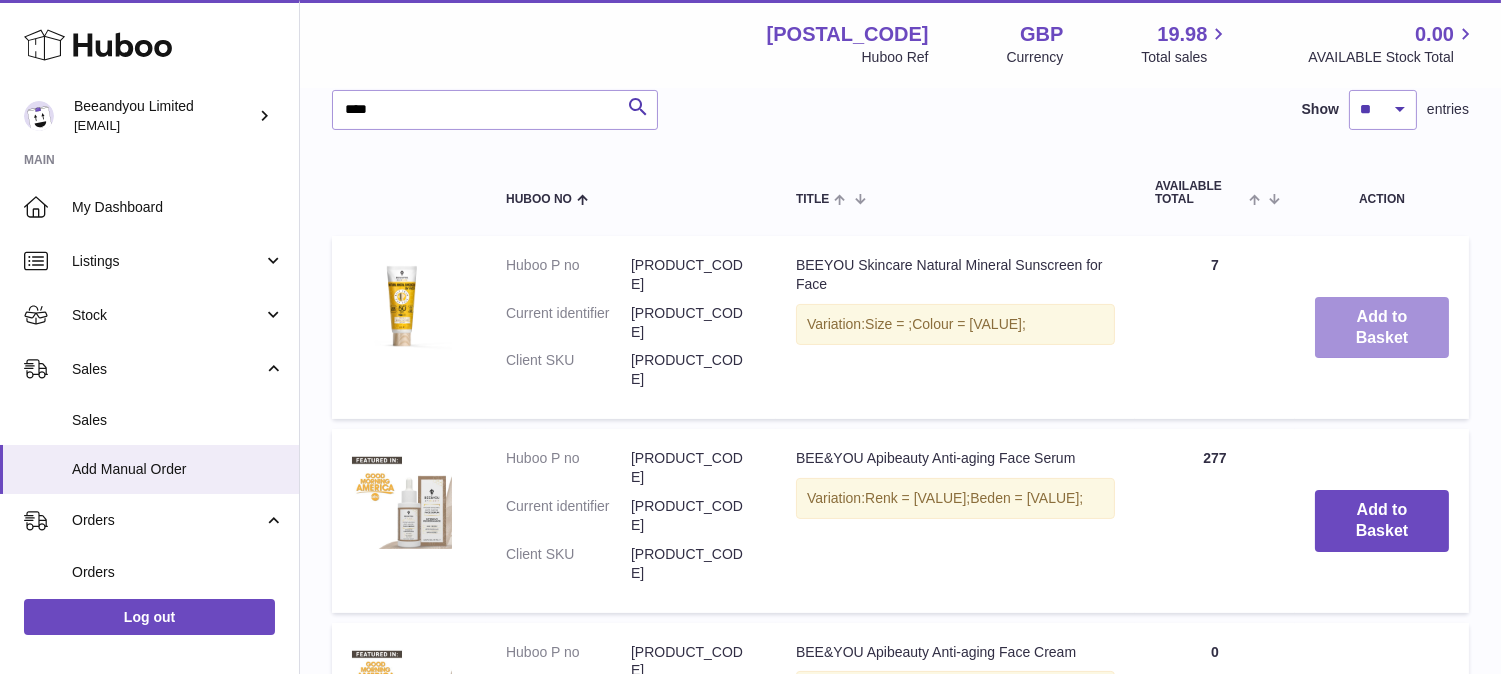 type 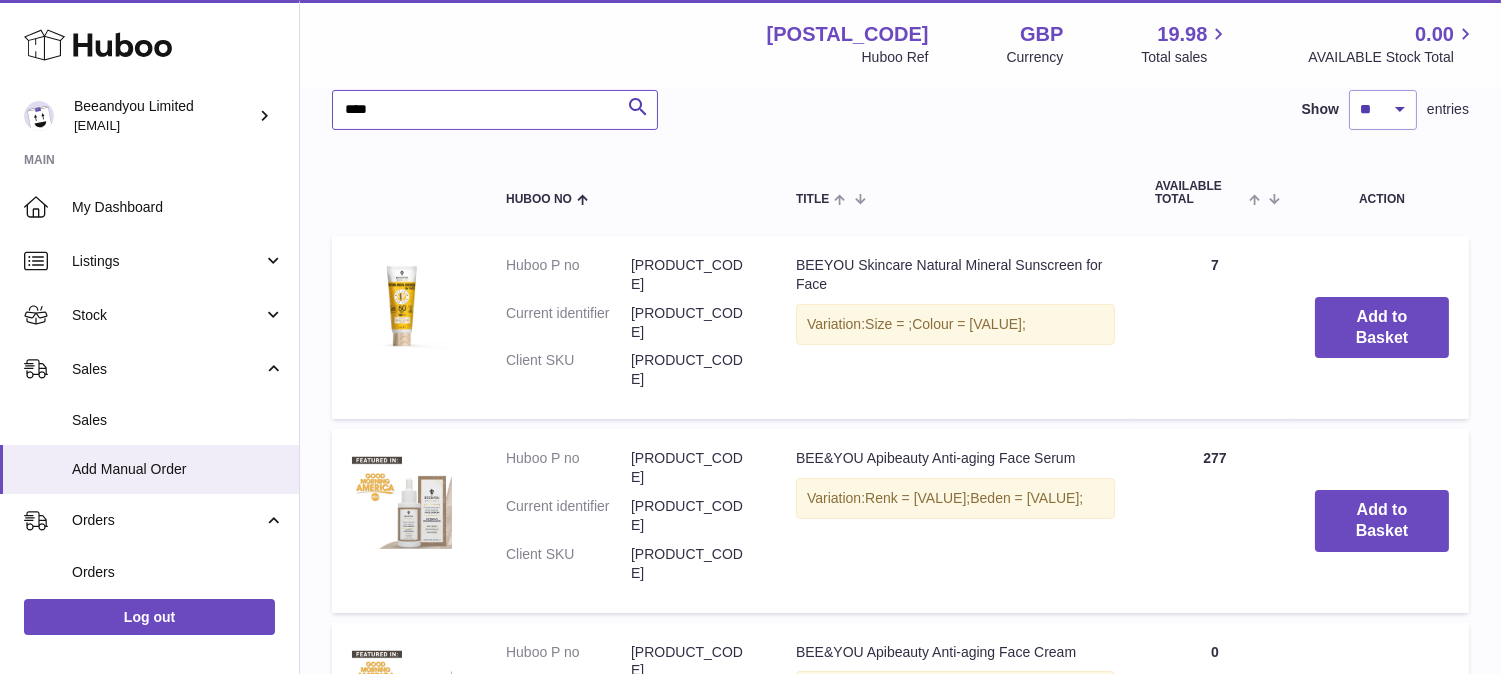 click on "****" at bounding box center (495, 110) 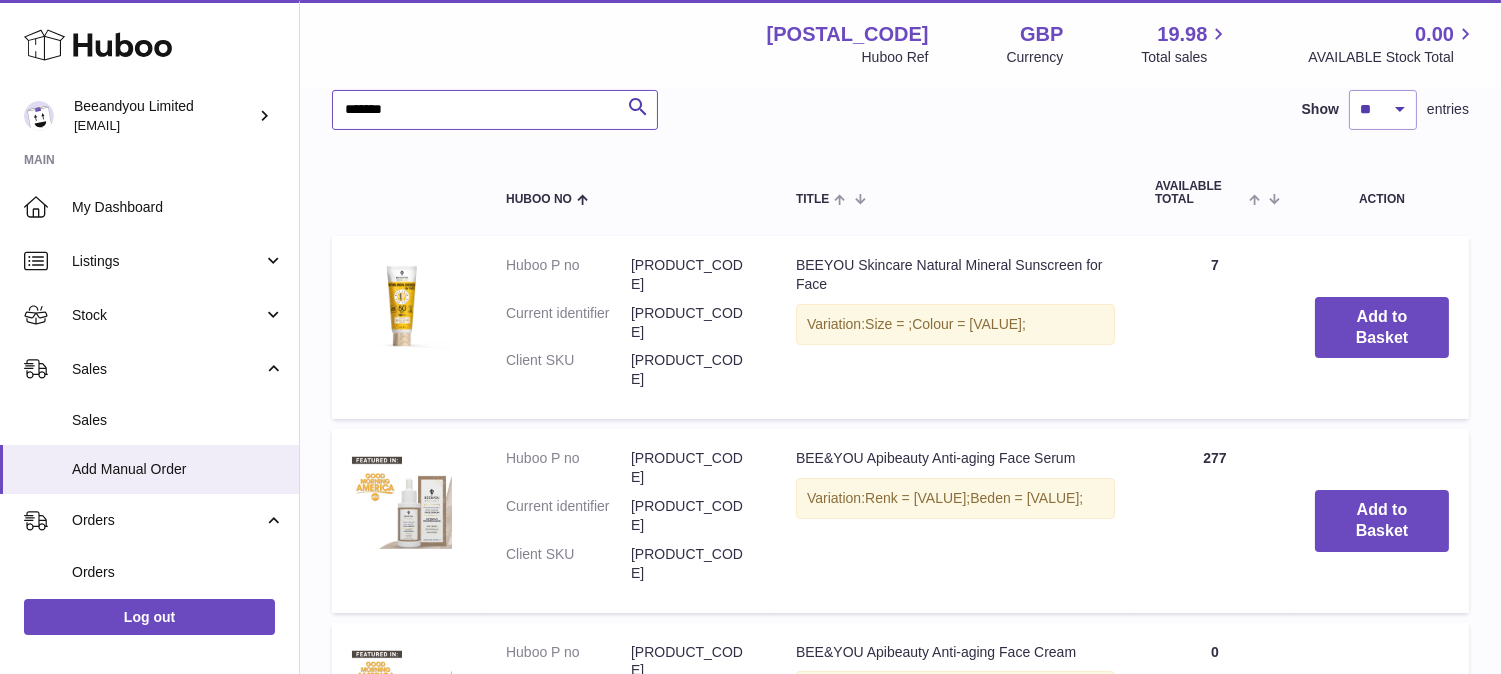 type on "*******" 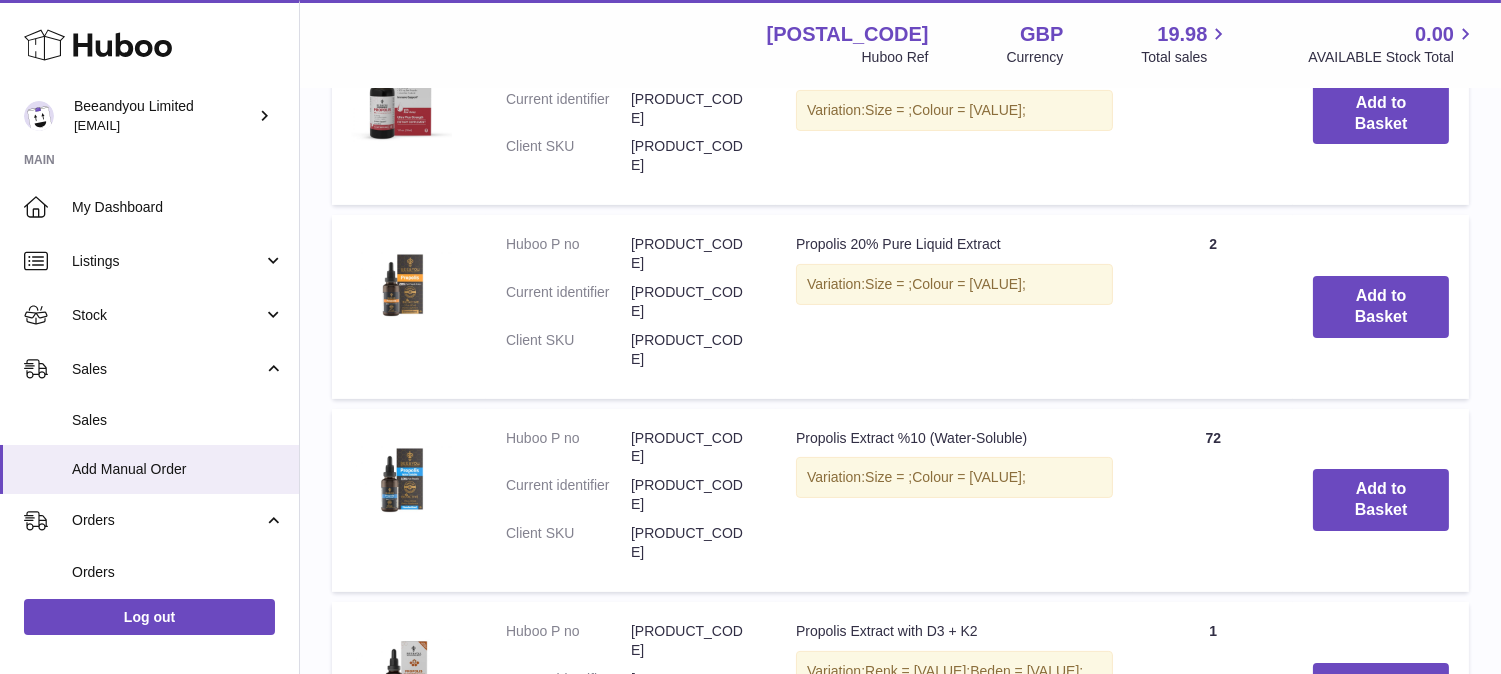 scroll, scrollTop: 841, scrollLeft: 0, axis: vertical 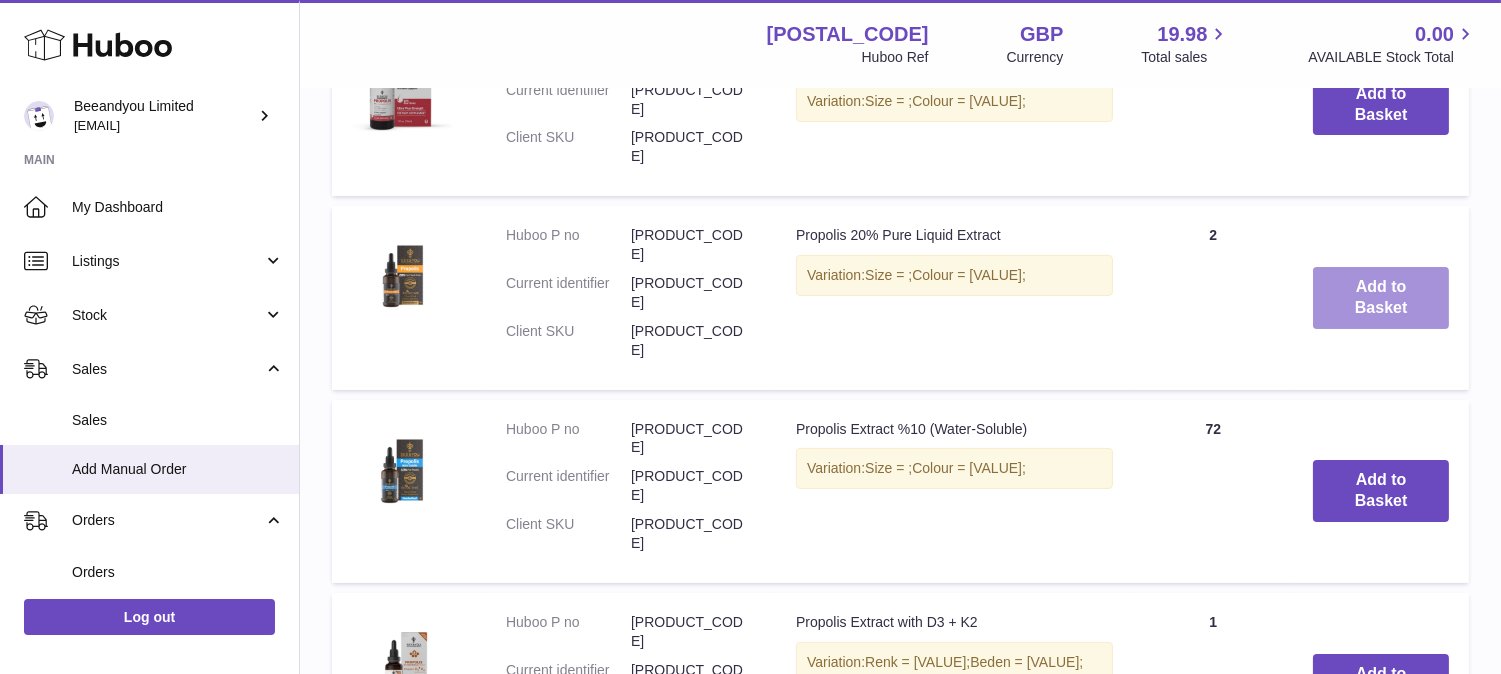 click on "Add to Basket" at bounding box center (1381, 298) 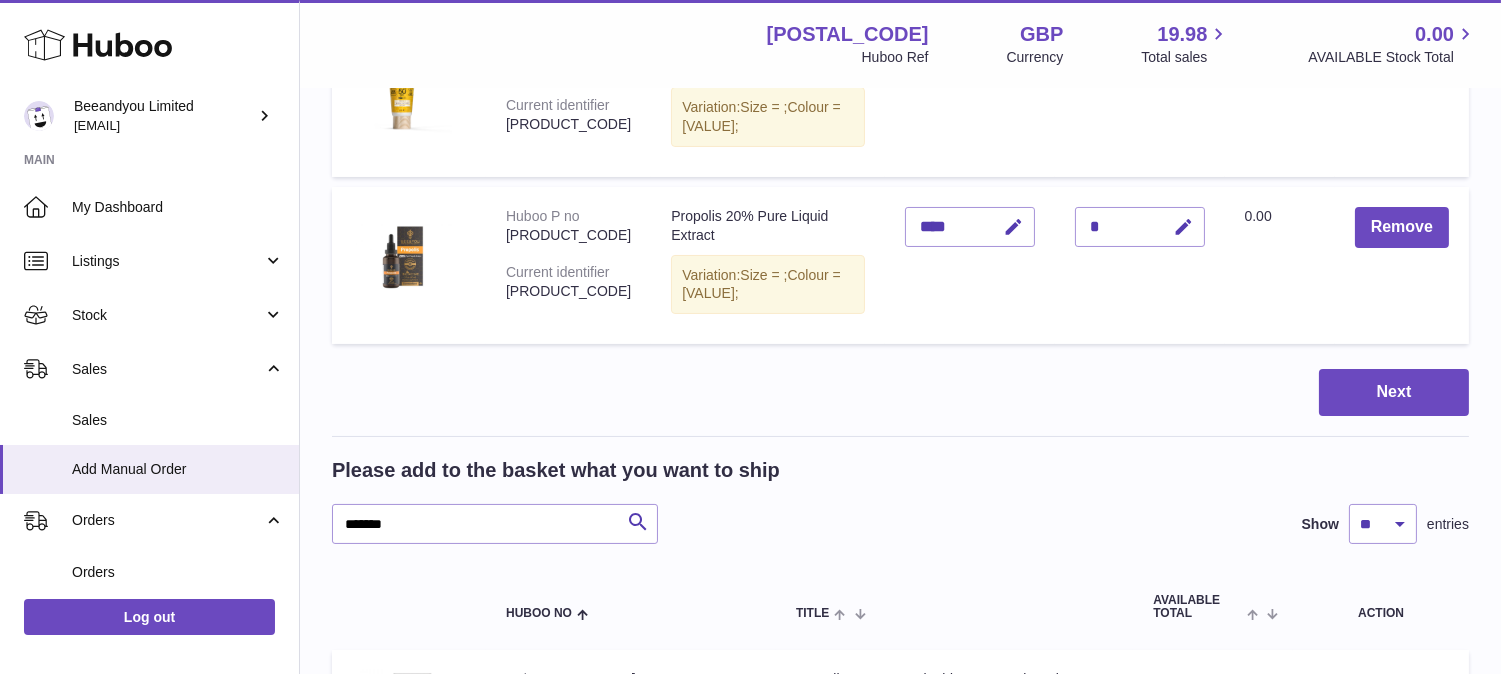 scroll, scrollTop: 337, scrollLeft: 0, axis: vertical 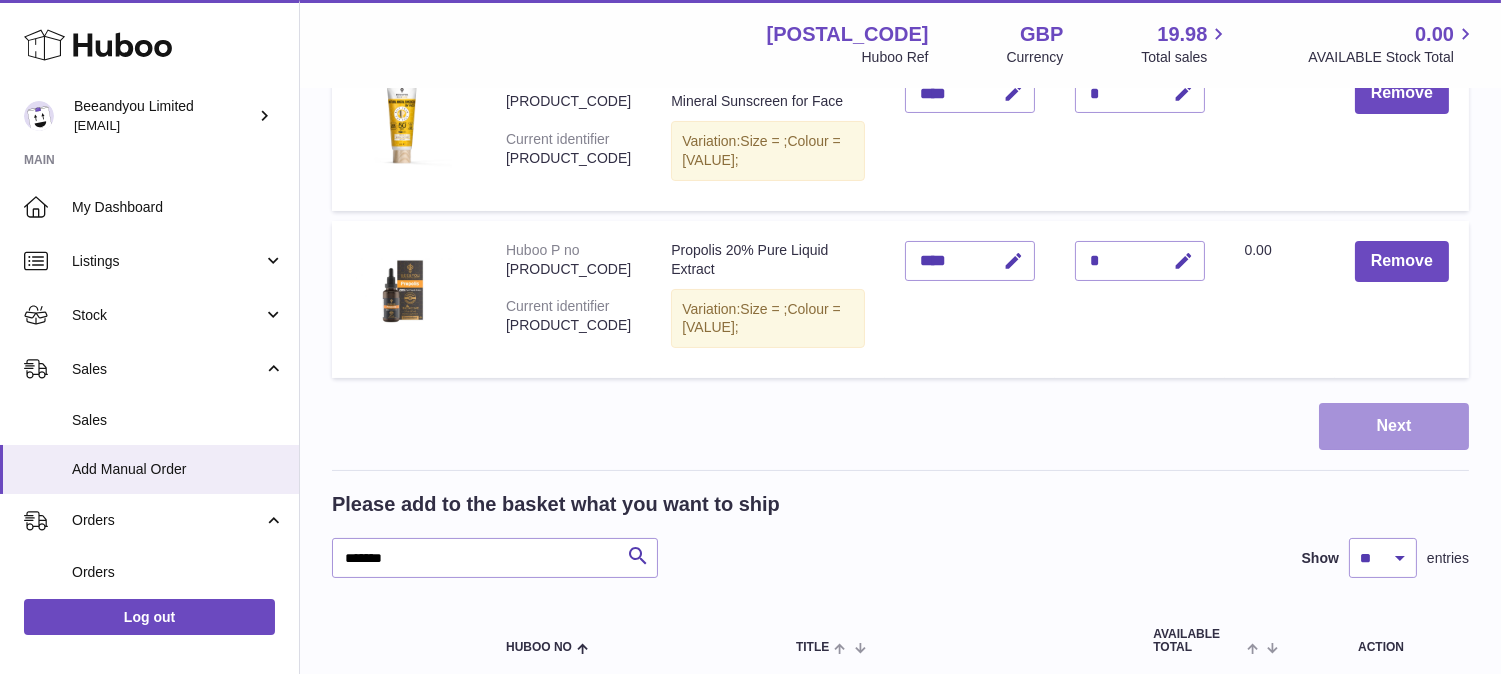 click on "Next" at bounding box center (1394, 426) 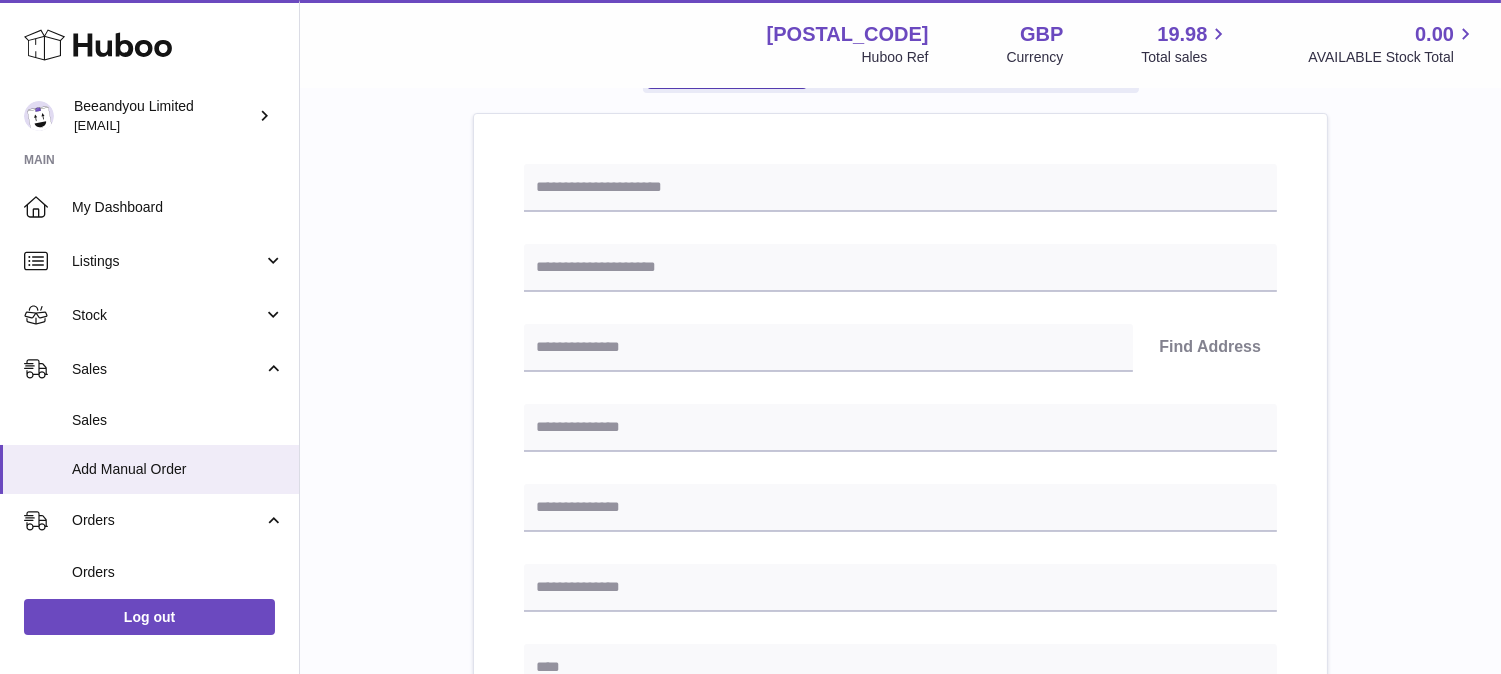 scroll, scrollTop: 222, scrollLeft: 0, axis: vertical 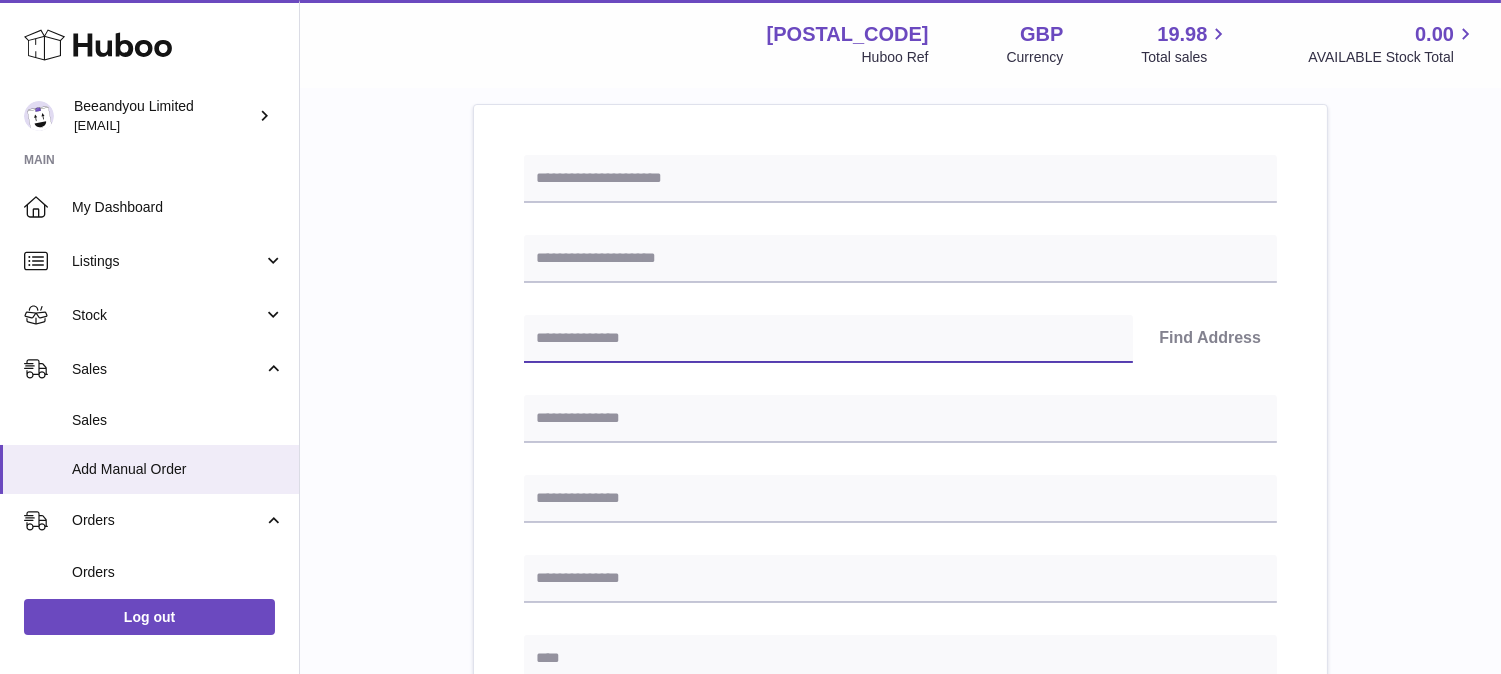 drag, startPoint x: 672, startPoint y: 316, endPoint x: 674, endPoint y: 305, distance: 11.18034 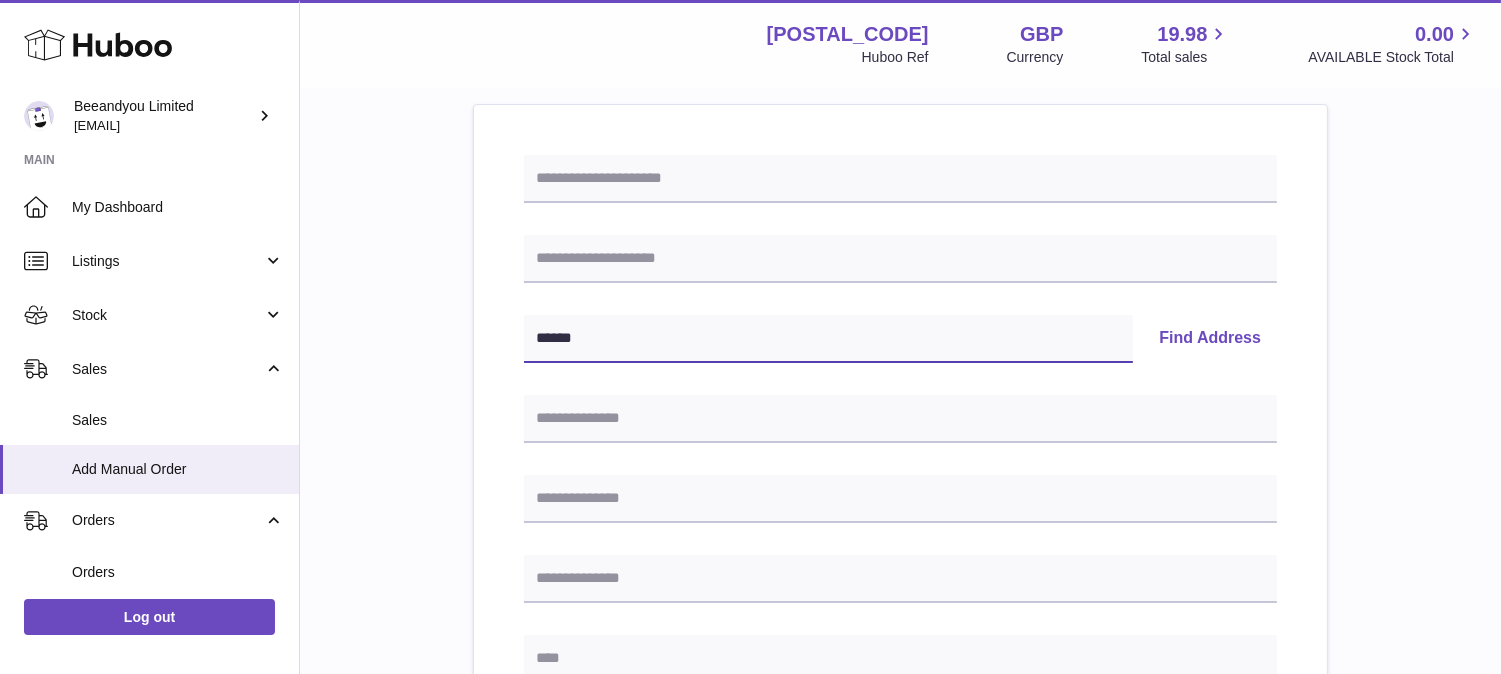 type on "******" 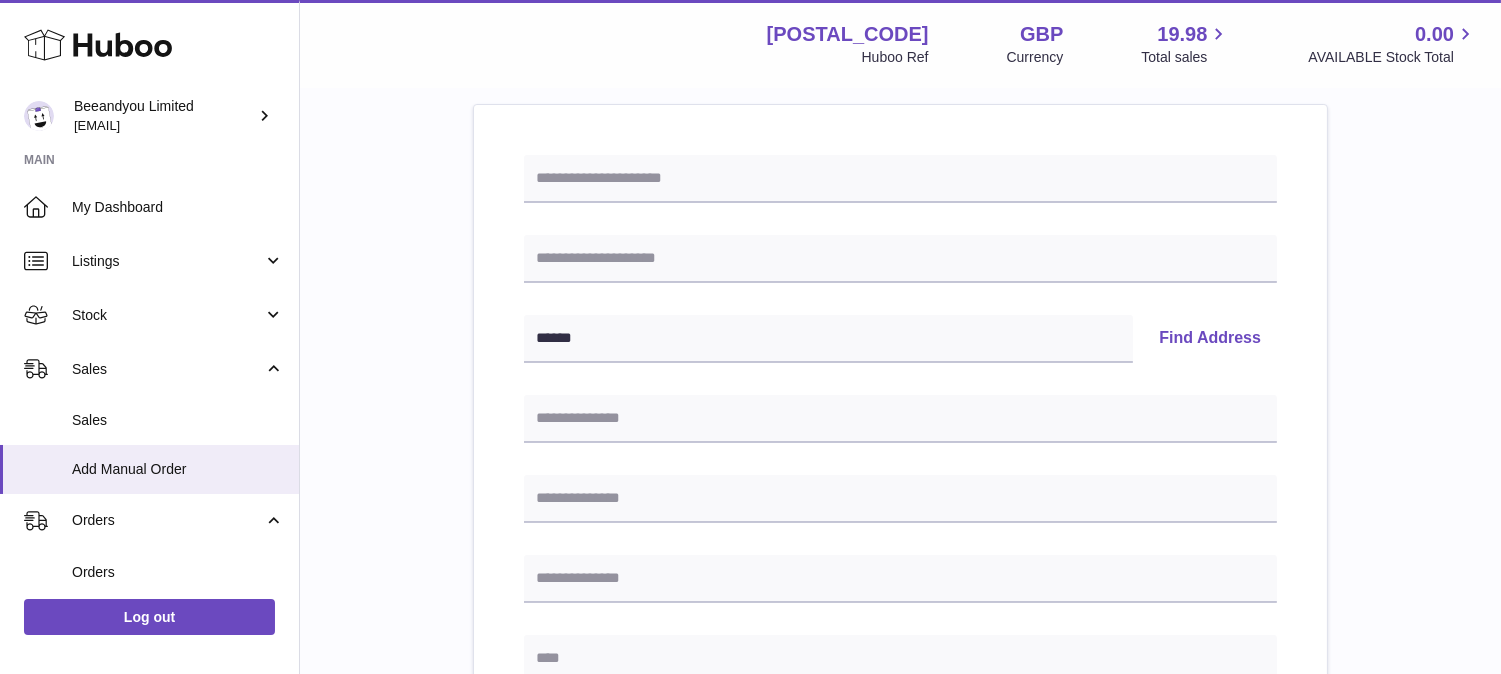click on "Find Address" at bounding box center (1210, 339) 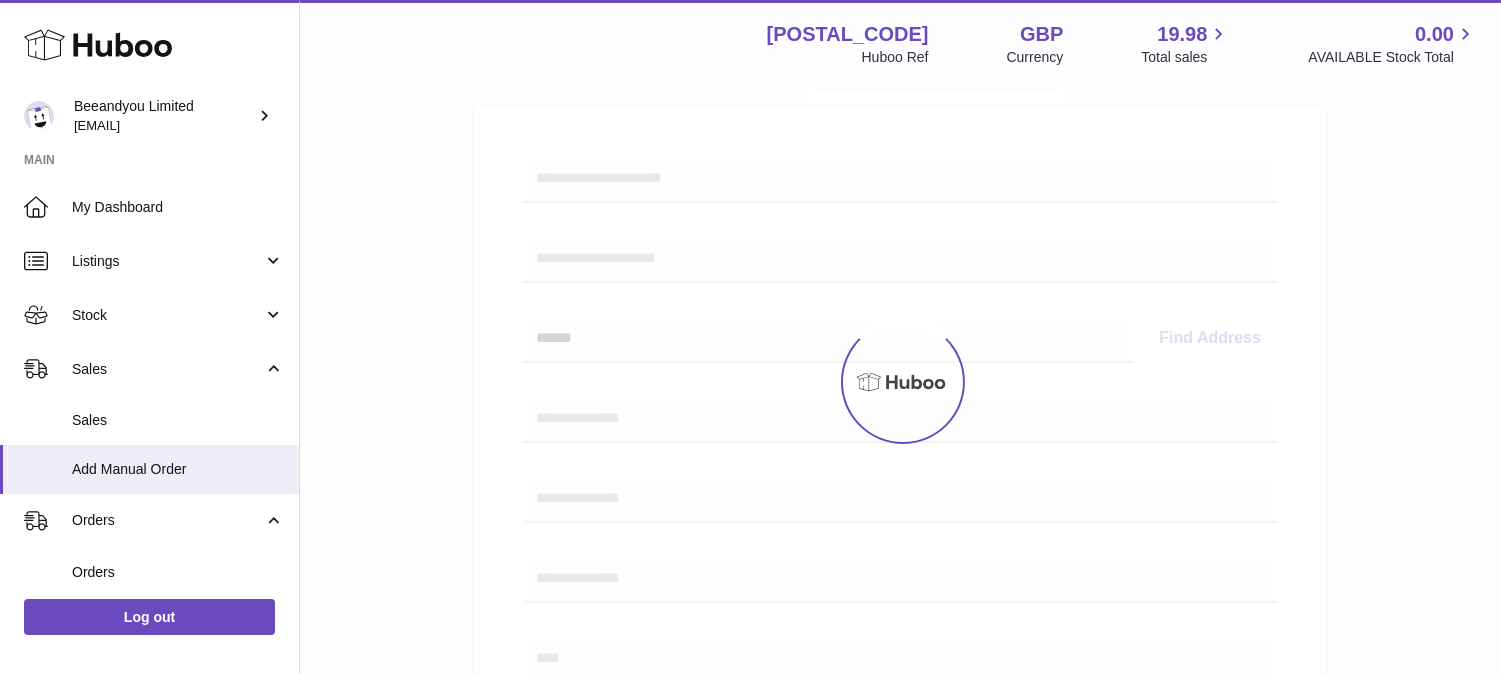 type 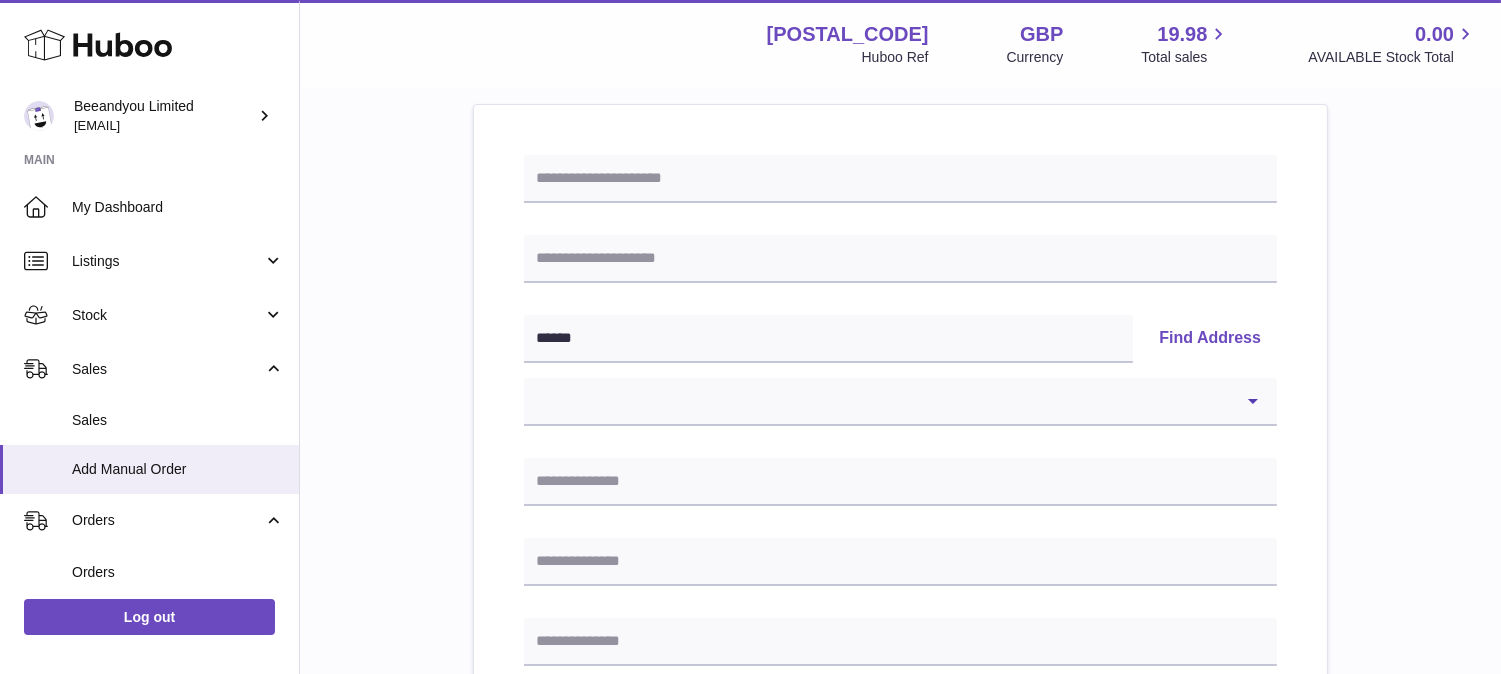 click on "Find Address" at bounding box center [1210, 339] 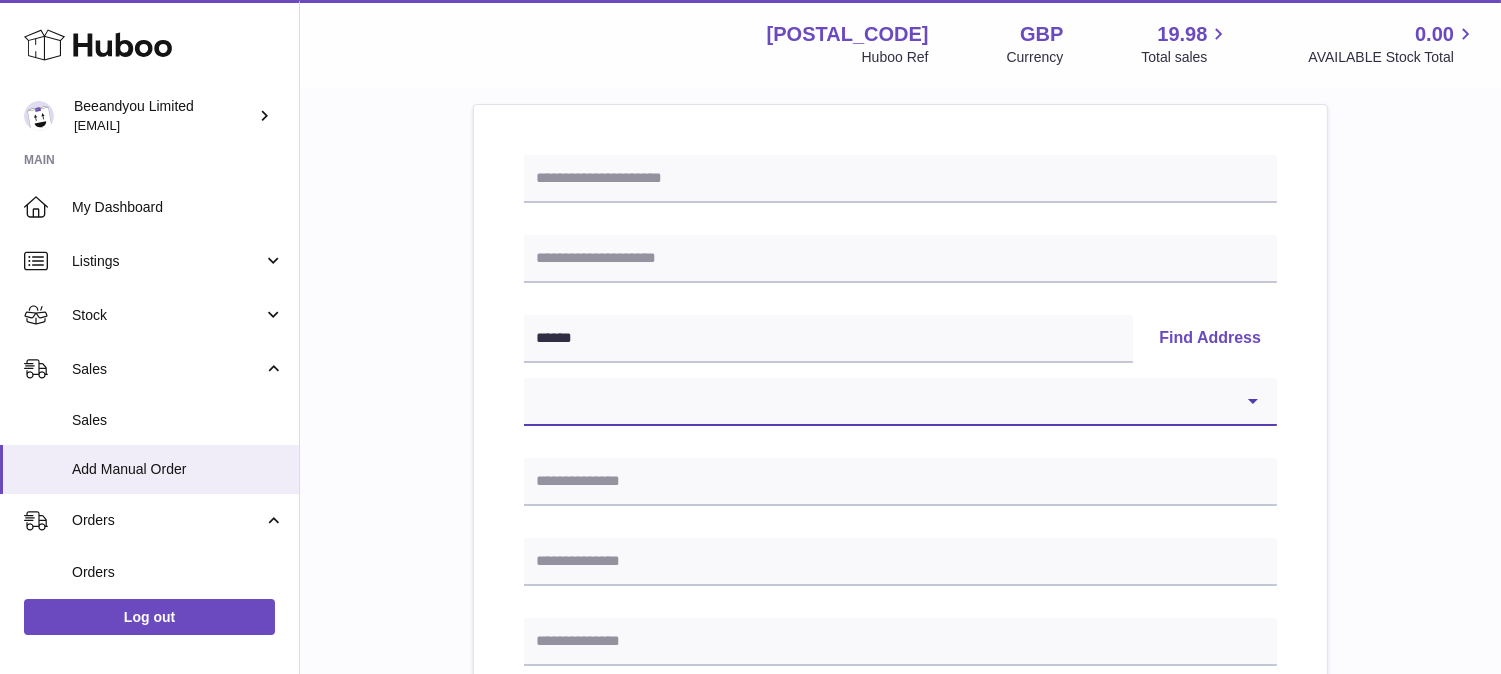 click on "**********" at bounding box center [900, 402] 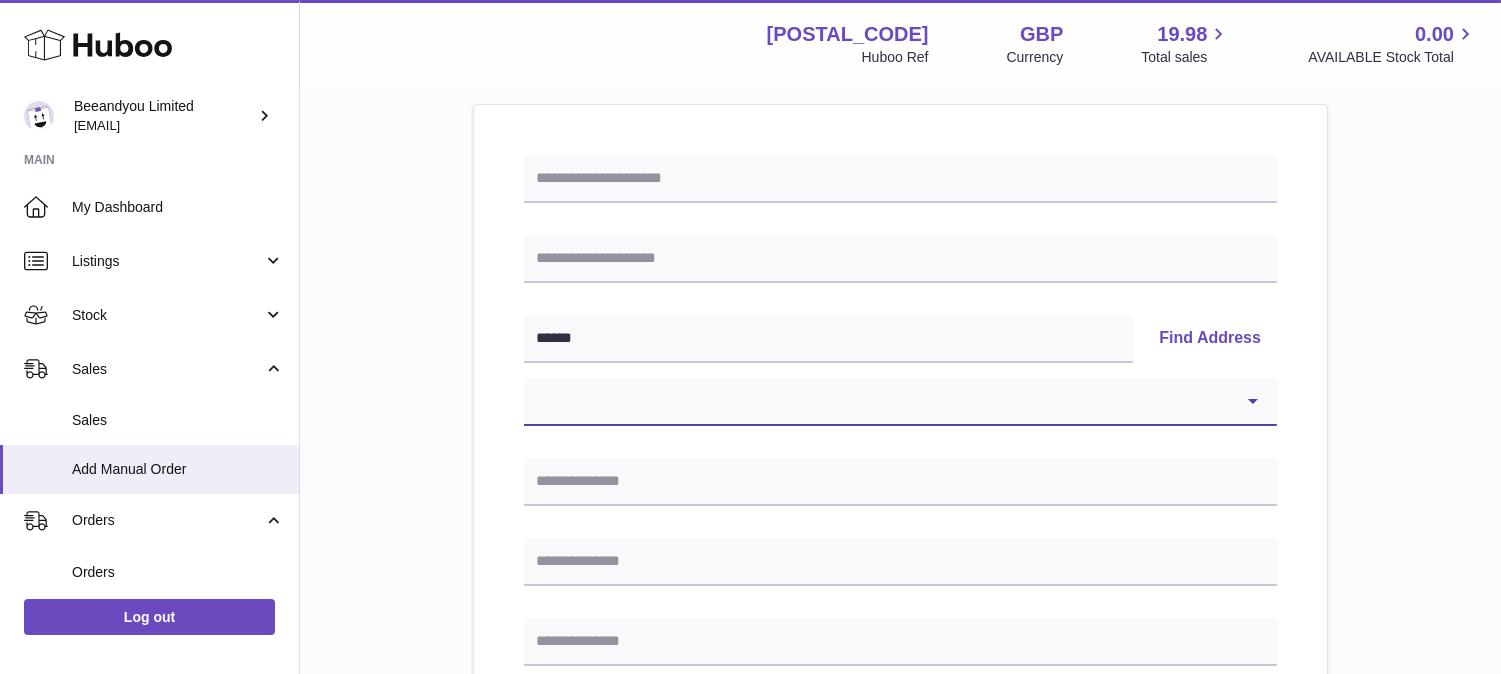 select on "*" 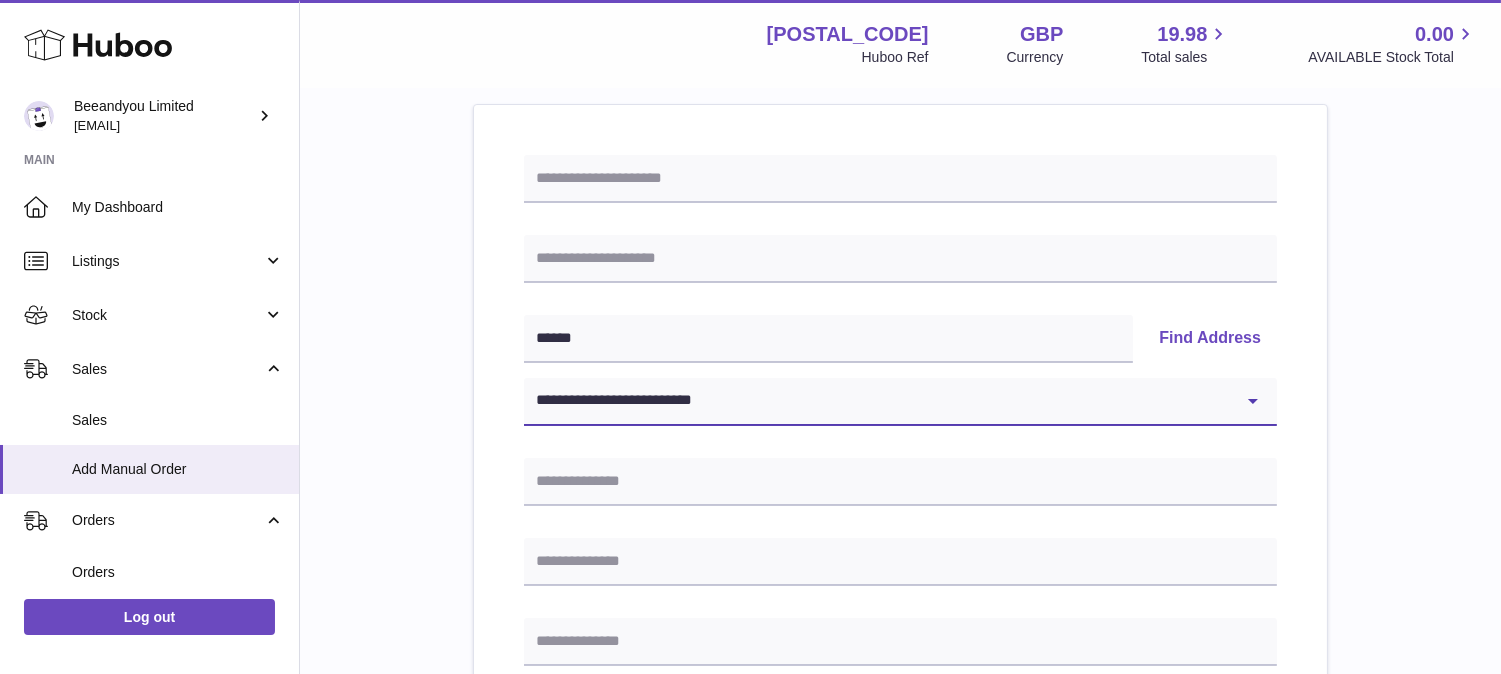 click on "**********" at bounding box center (900, 402) 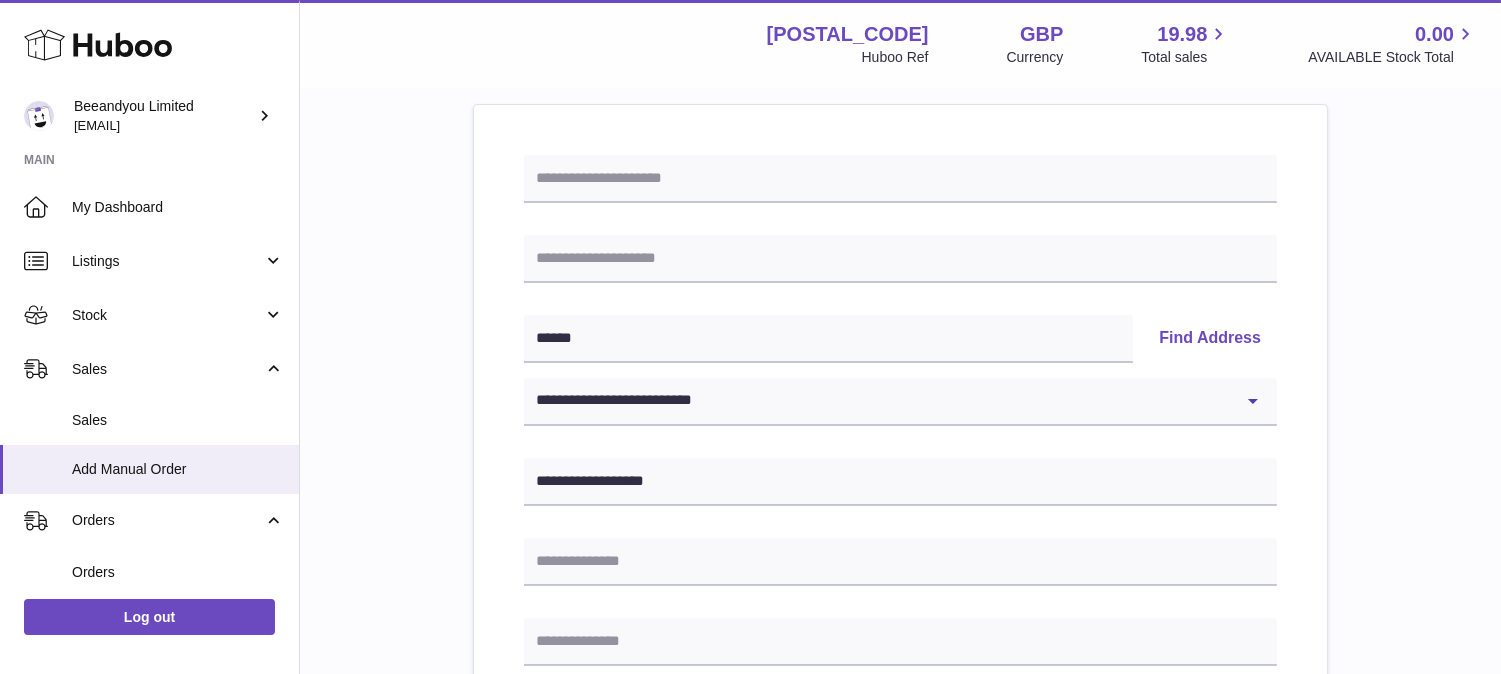 click on "**********" at bounding box center [900, 703] 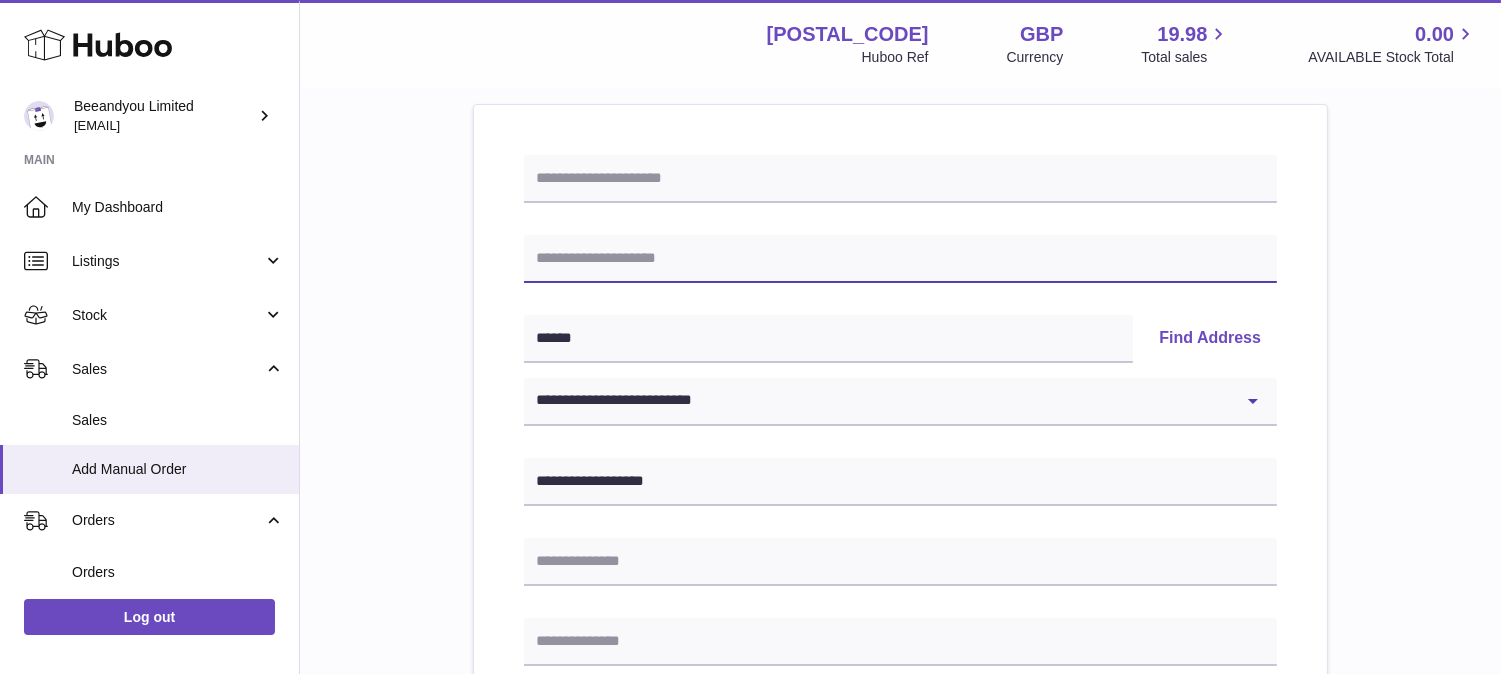 drag, startPoint x: 703, startPoint y: 246, endPoint x: 693, endPoint y: 247, distance: 10.049875 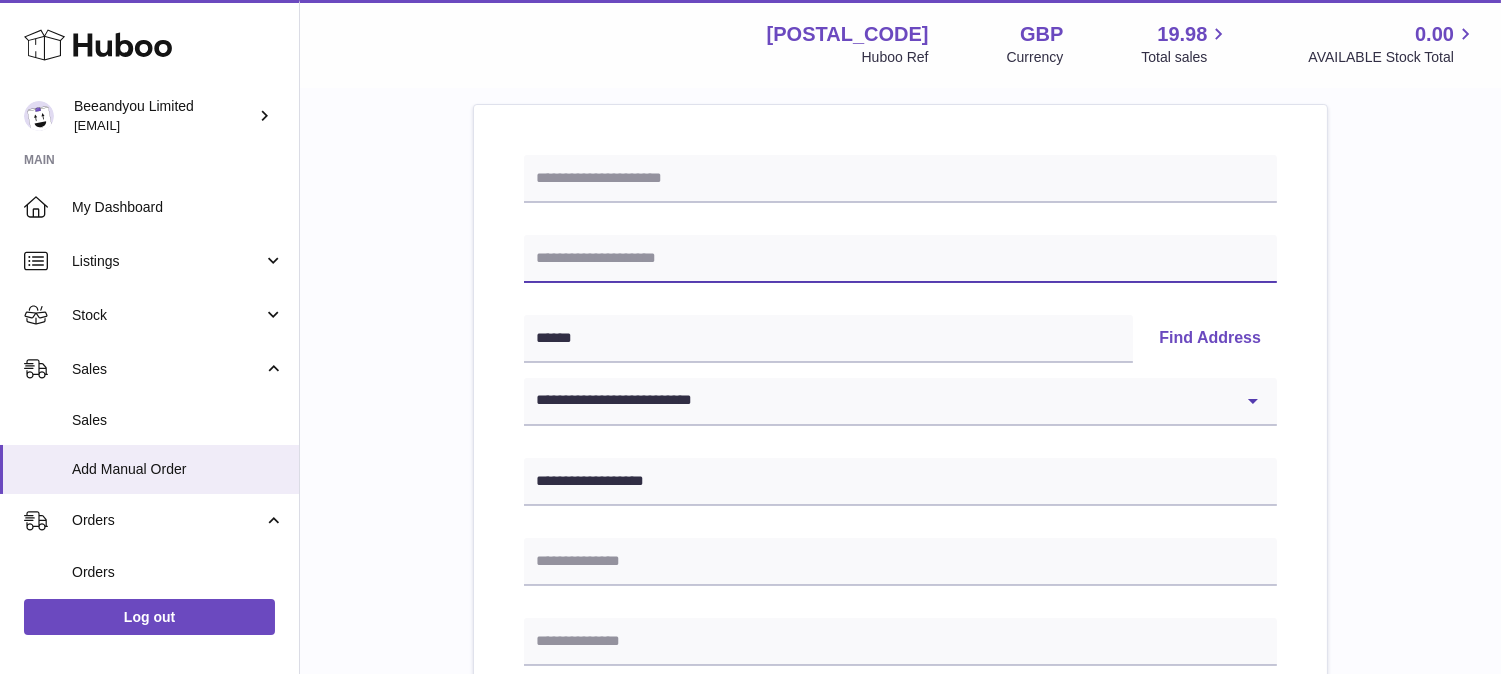 click at bounding box center [900, 259] 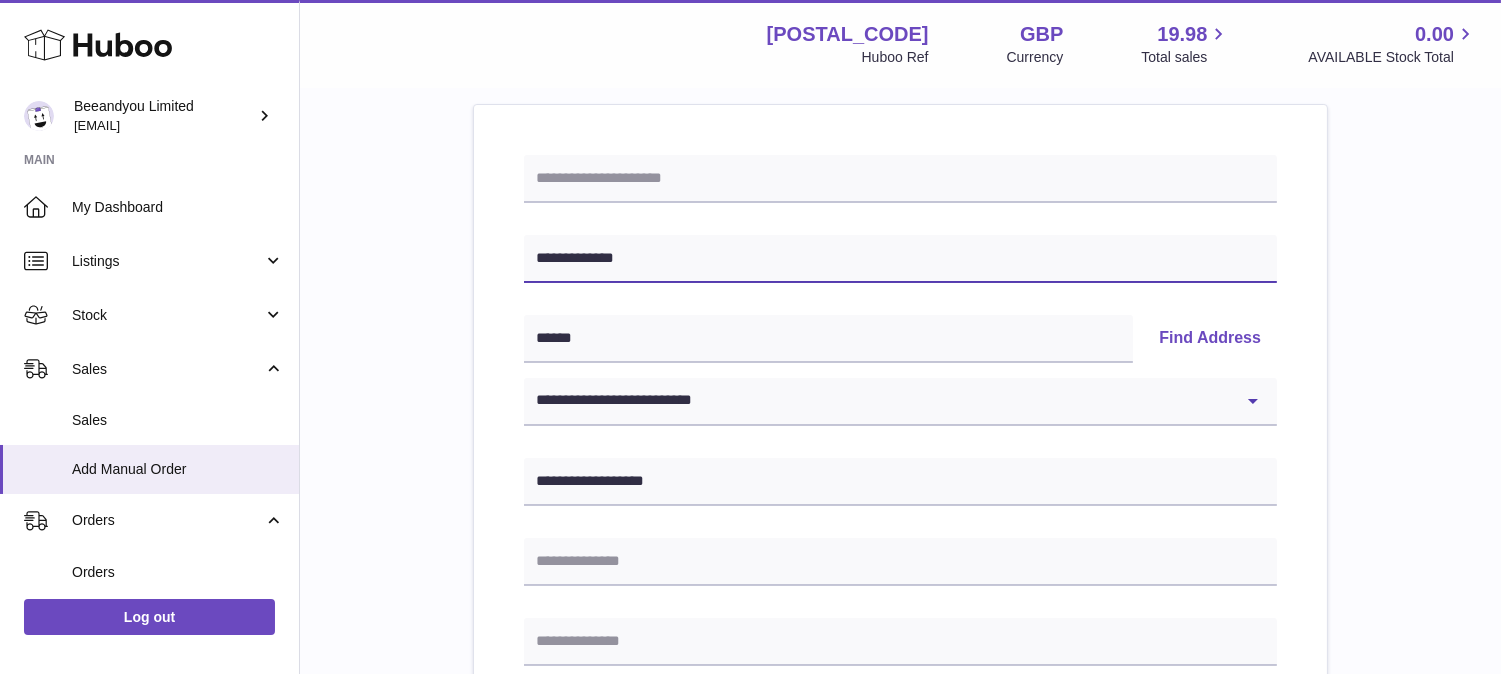 type on "**********" 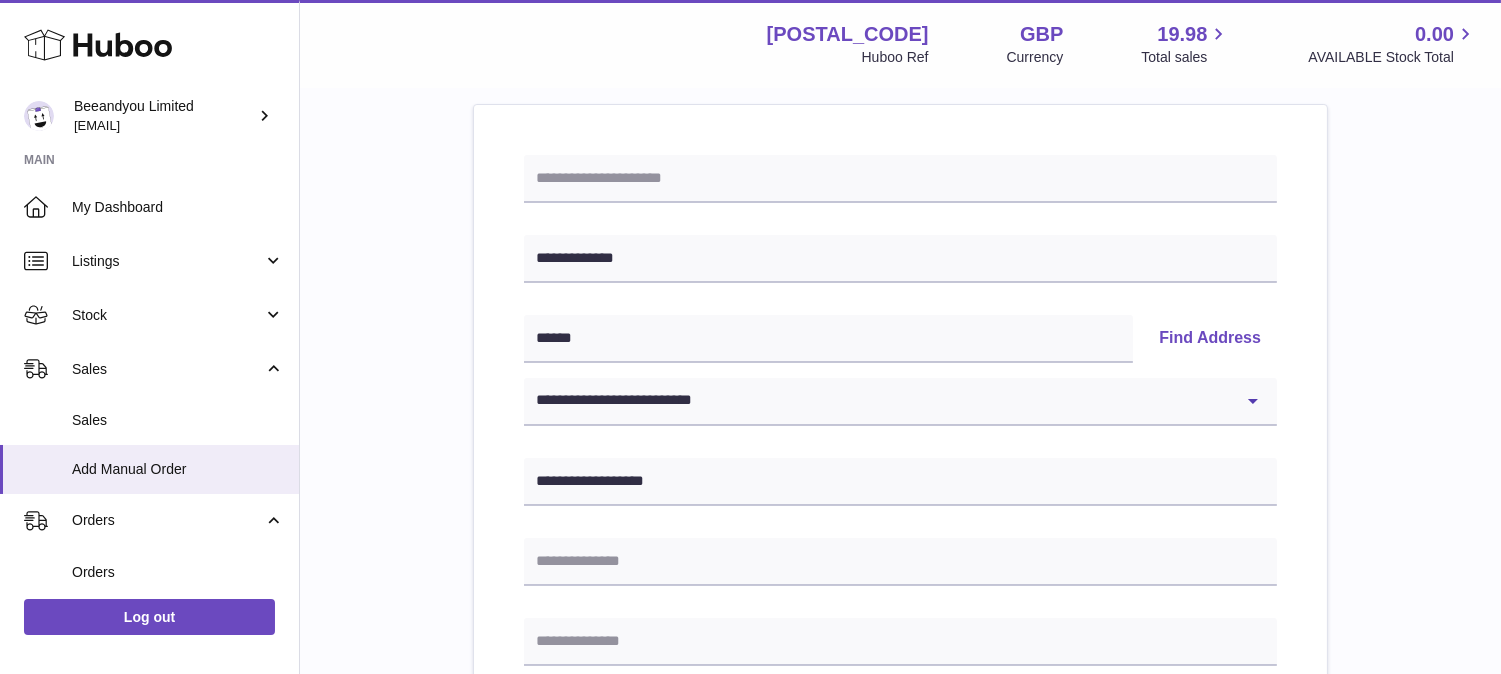 drag, startPoint x: 1394, startPoint y: 298, endPoint x: 878, endPoint y: 353, distance: 518.9229 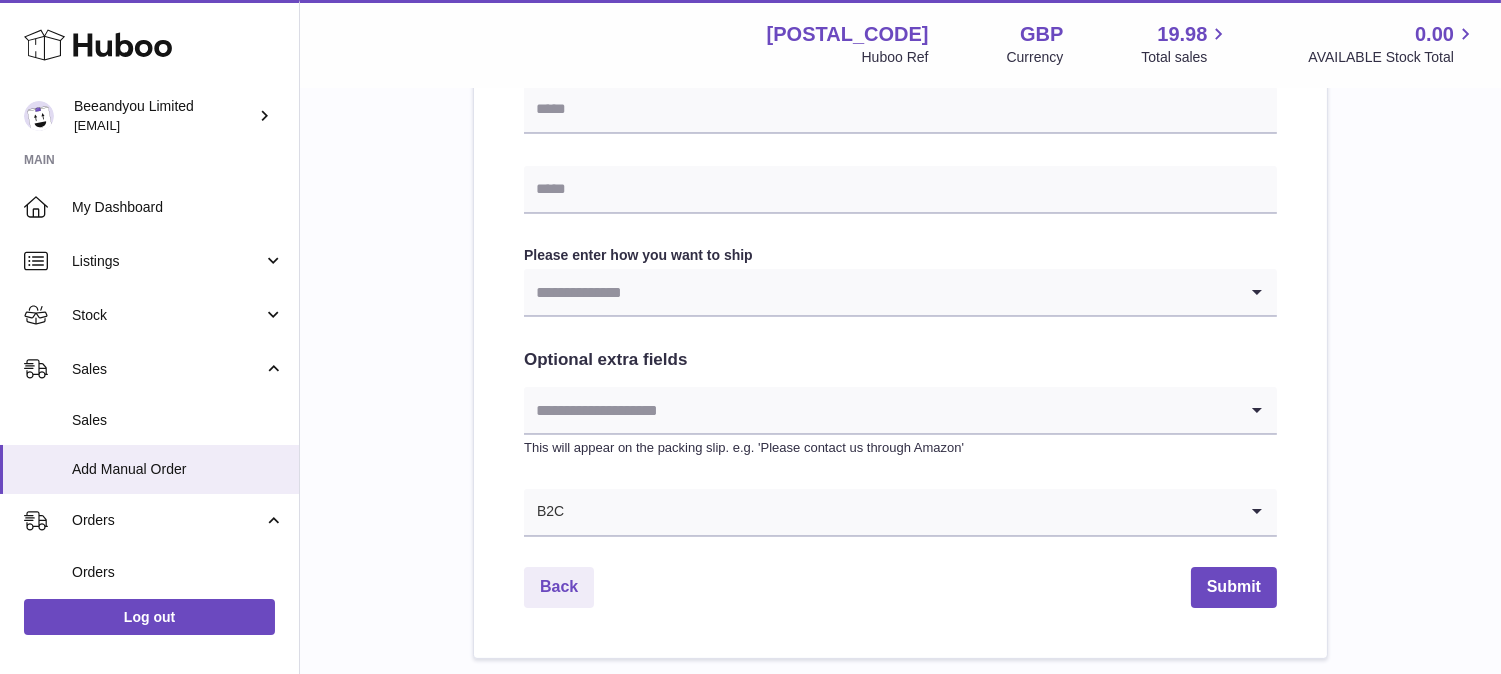 scroll, scrollTop: 1000, scrollLeft: 0, axis: vertical 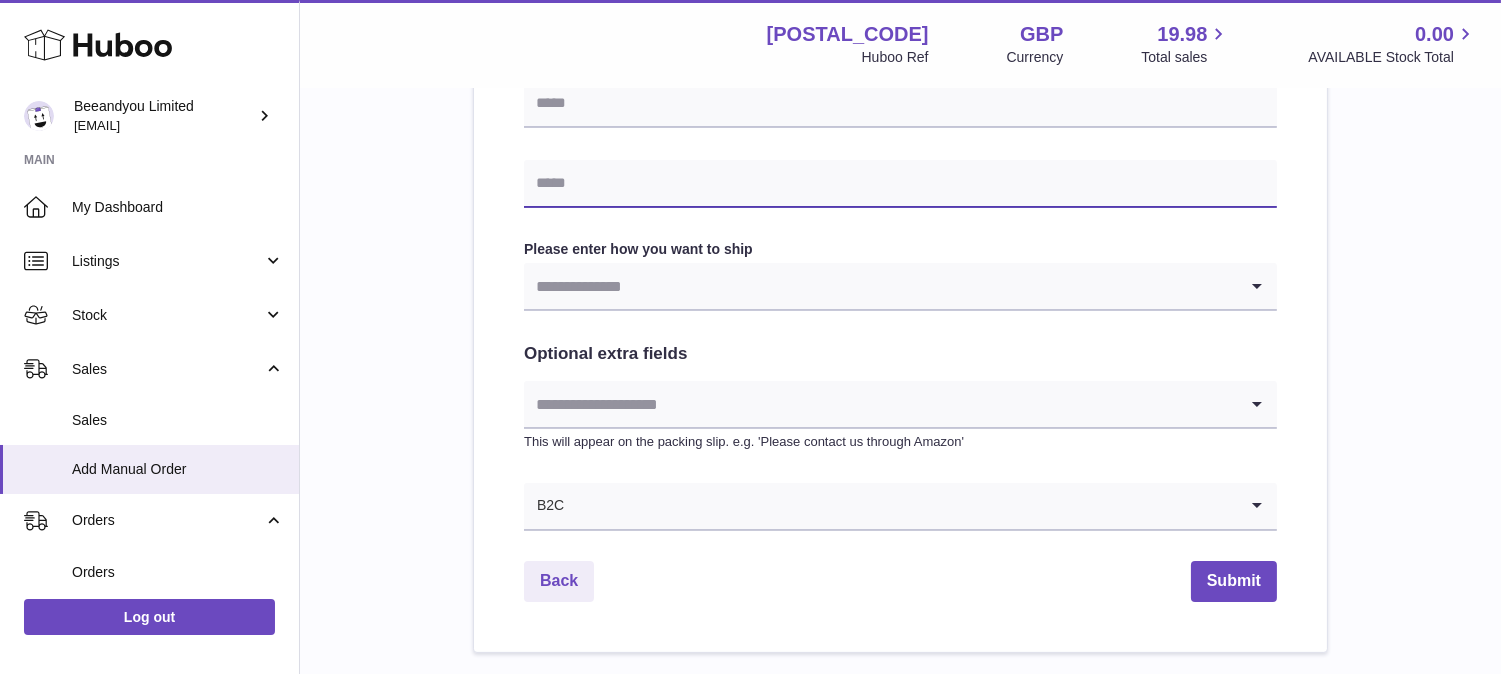 click at bounding box center (900, 184) 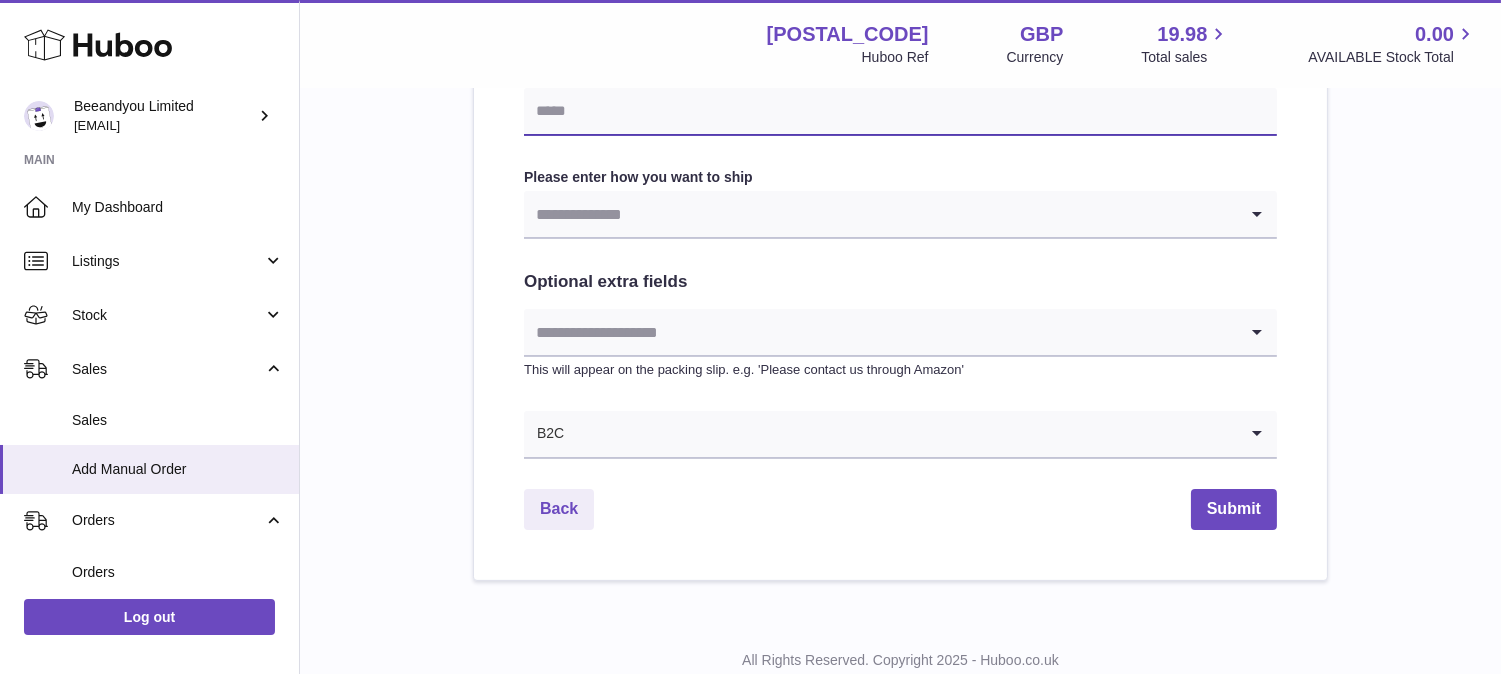 scroll, scrollTop: 1111, scrollLeft: 0, axis: vertical 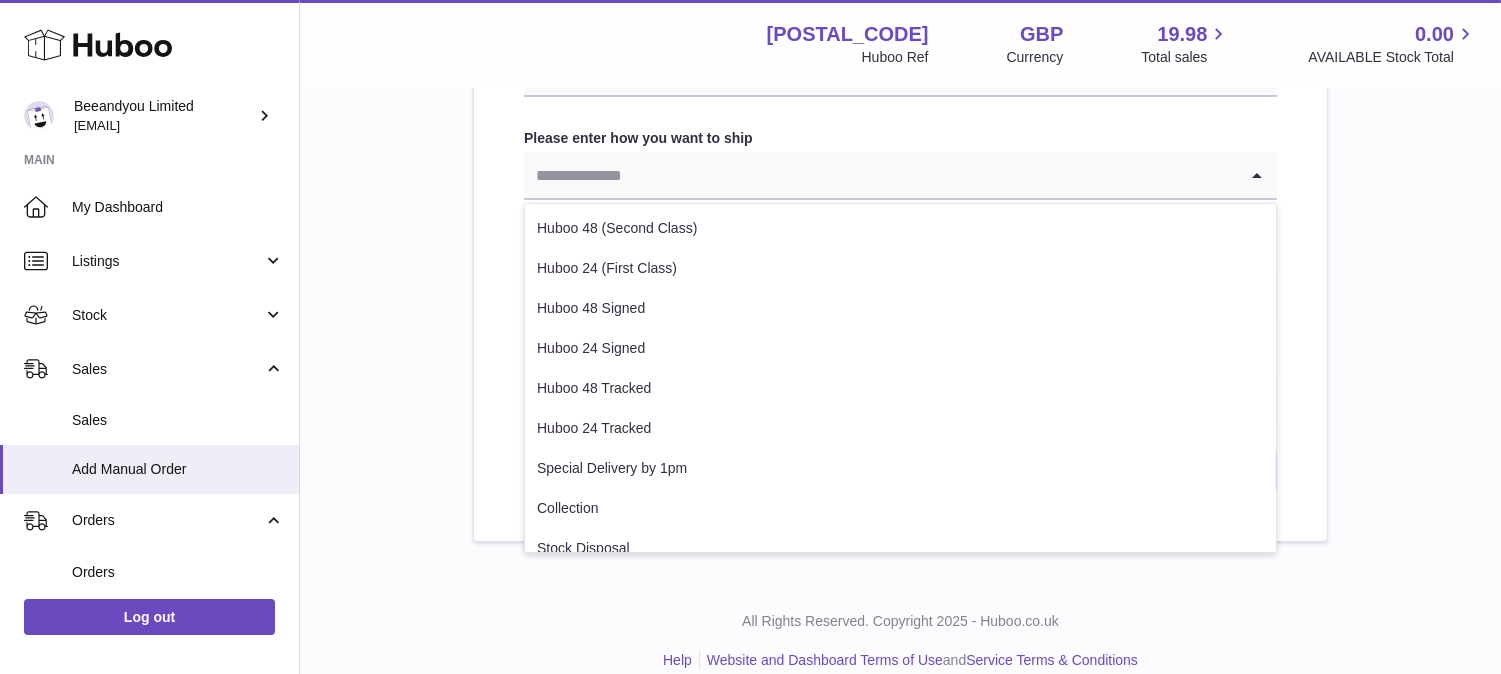 click at bounding box center (880, 175) 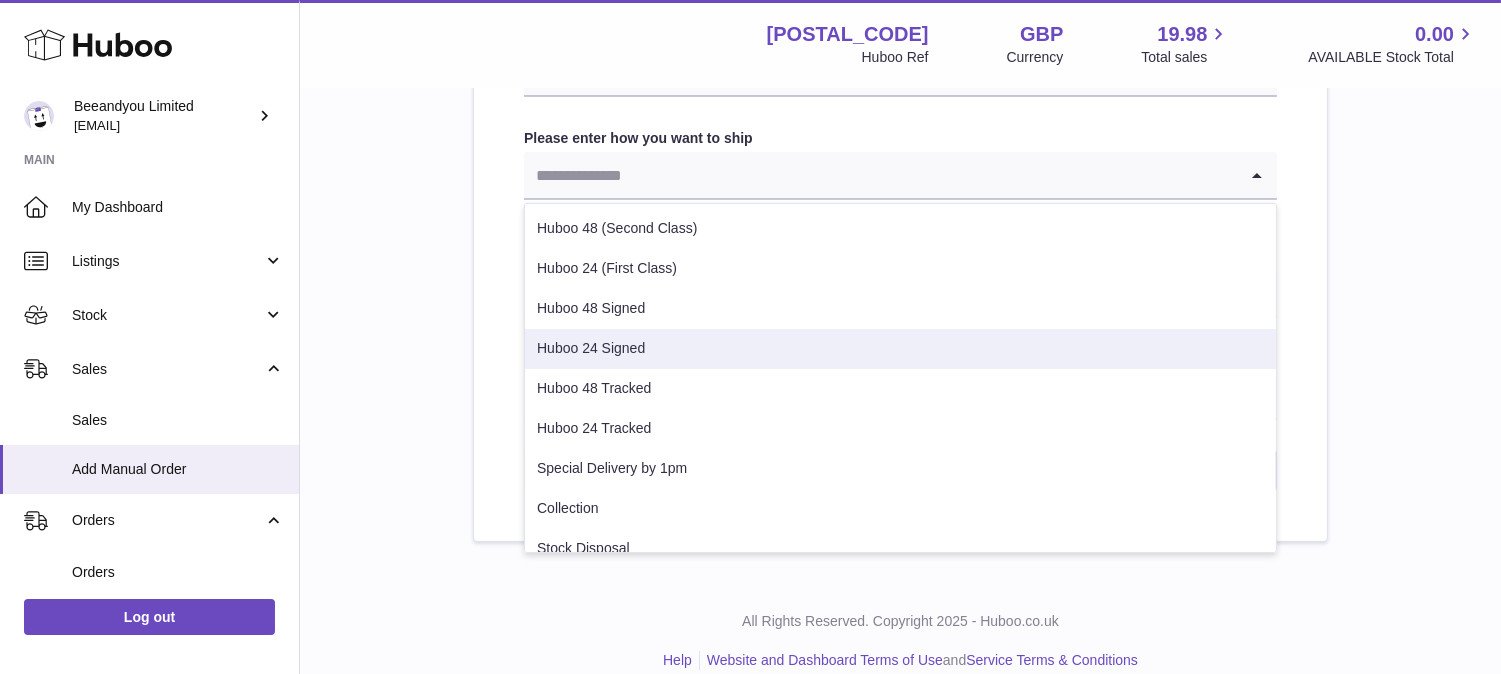 click on "Huboo 24 Signed" at bounding box center (900, 349) 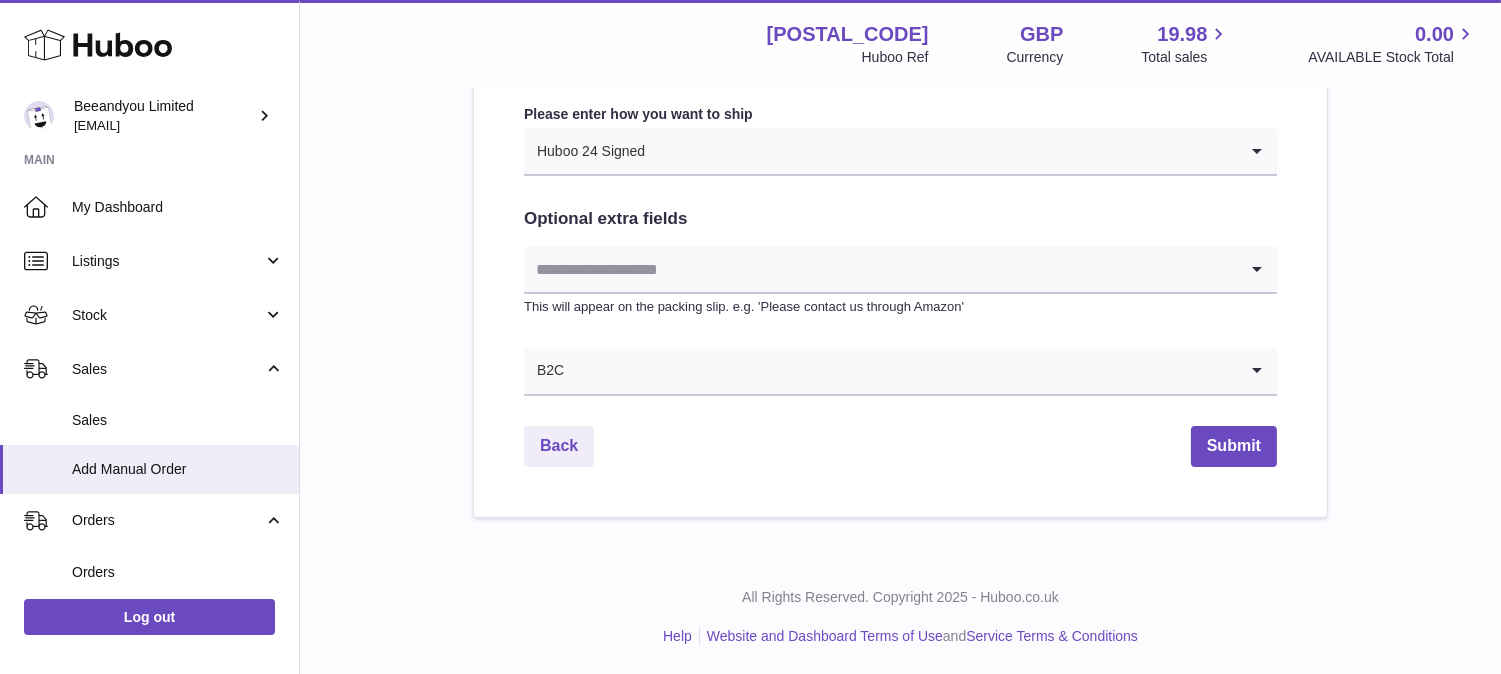 scroll, scrollTop: 1136, scrollLeft: 0, axis: vertical 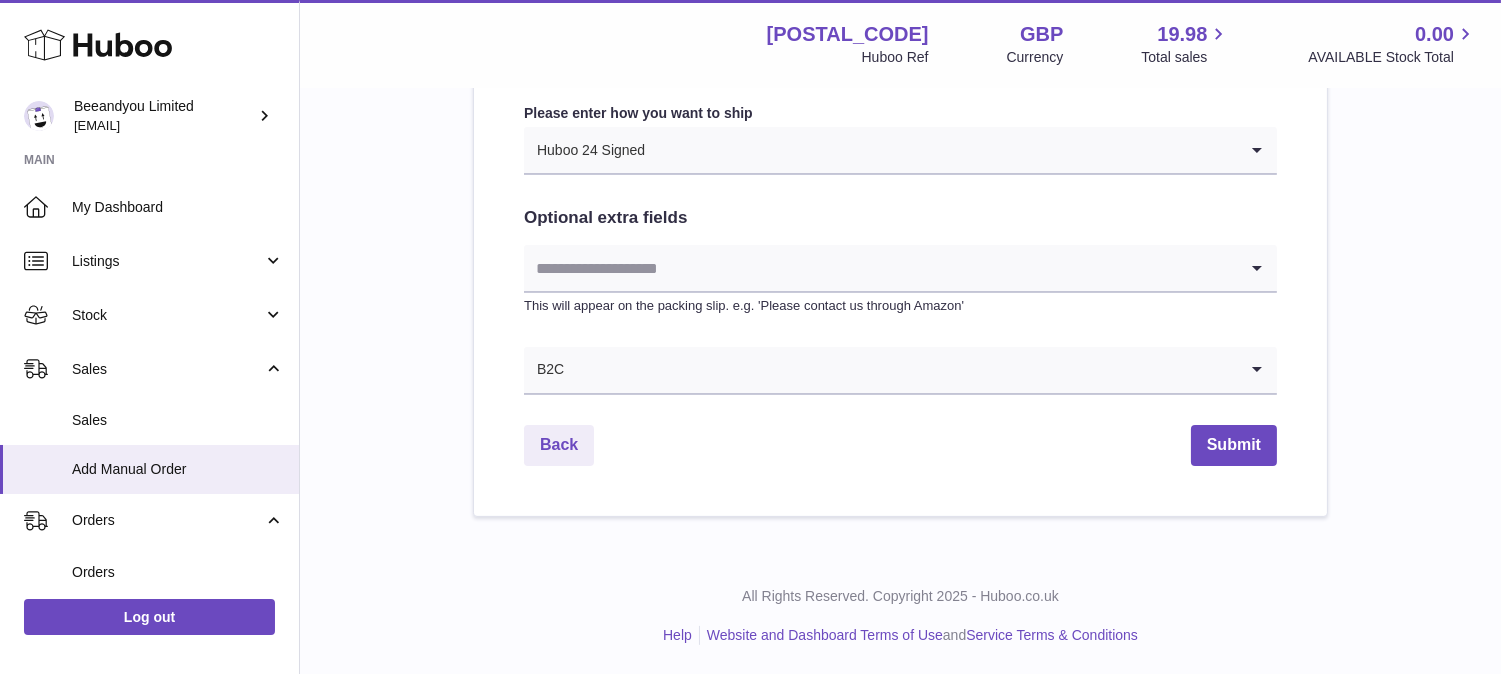 click on "Huboo 24 Signed" at bounding box center (880, 150) 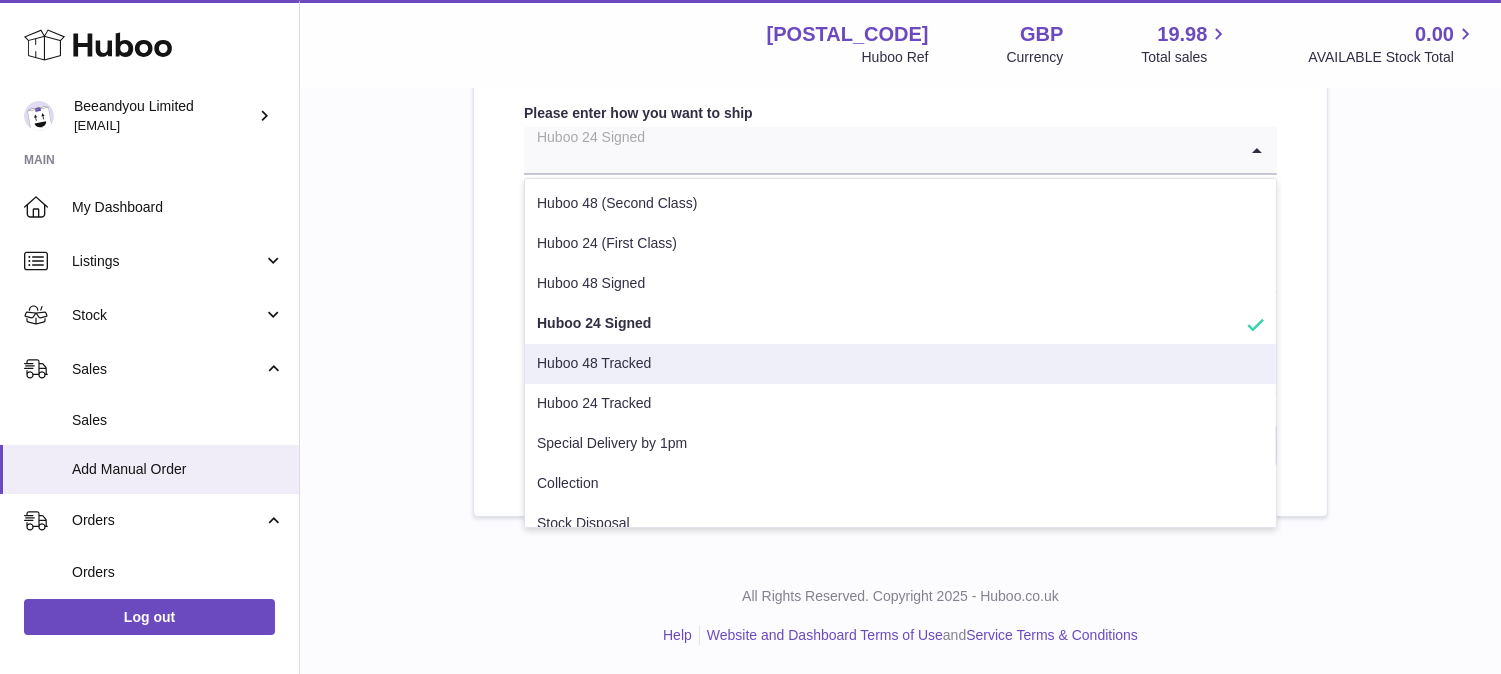 click on "Huboo 48 Tracked" at bounding box center [900, 364] 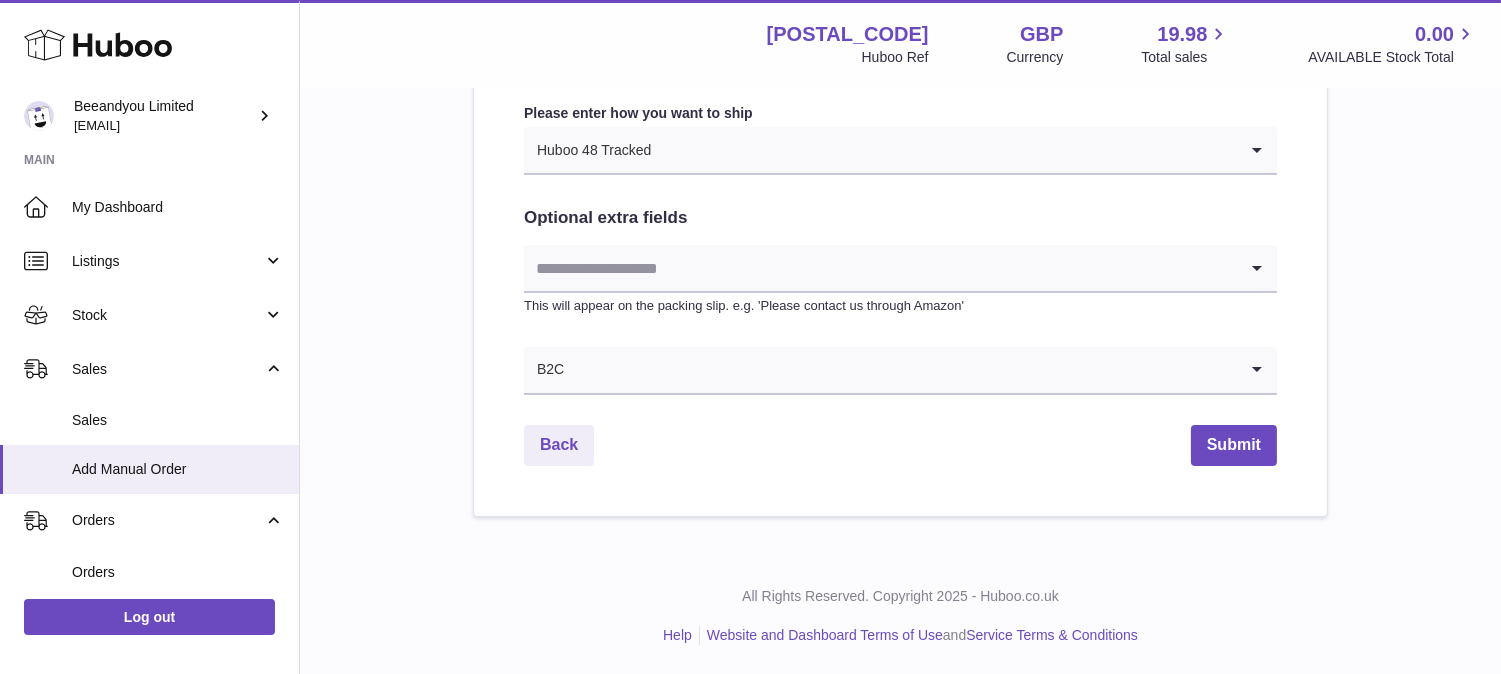 click on "**********" at bounding box center (900, -211) 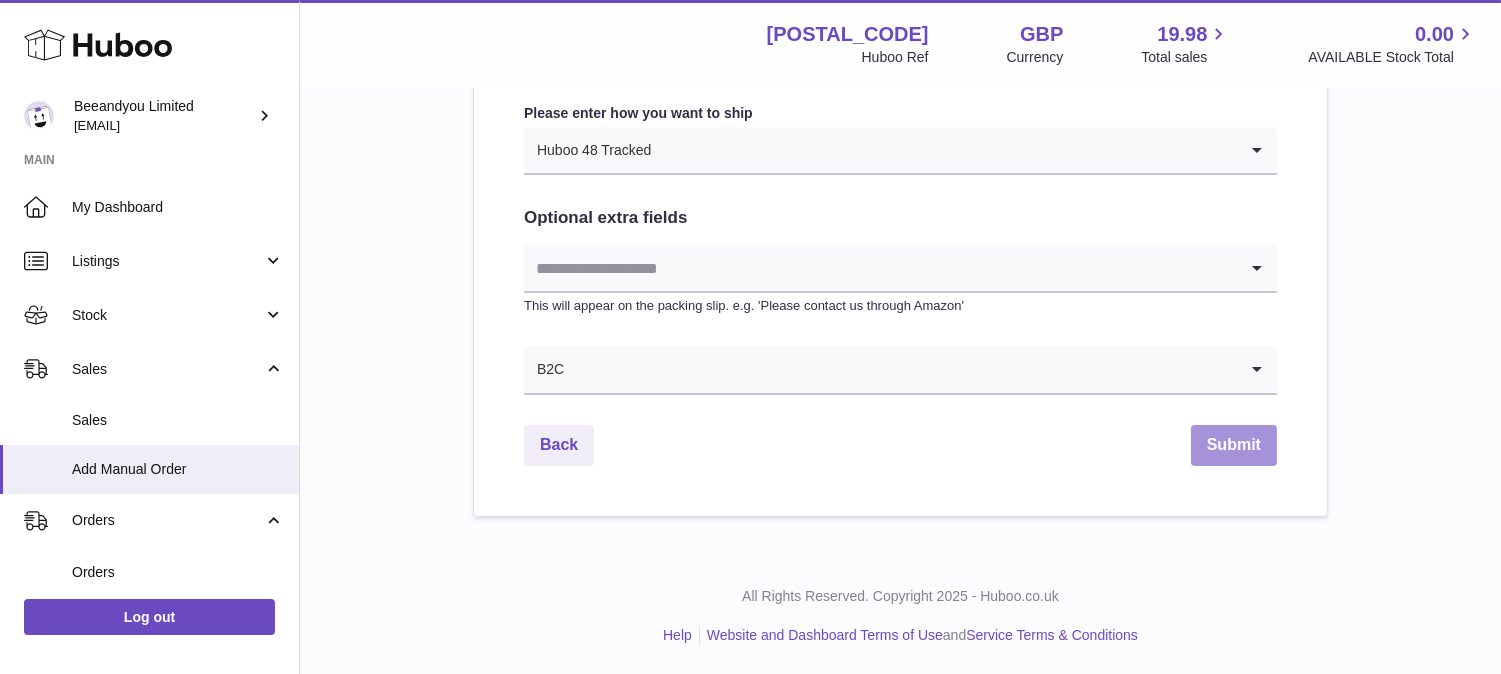 click on "Submit" at bounding box center [1234, 445] 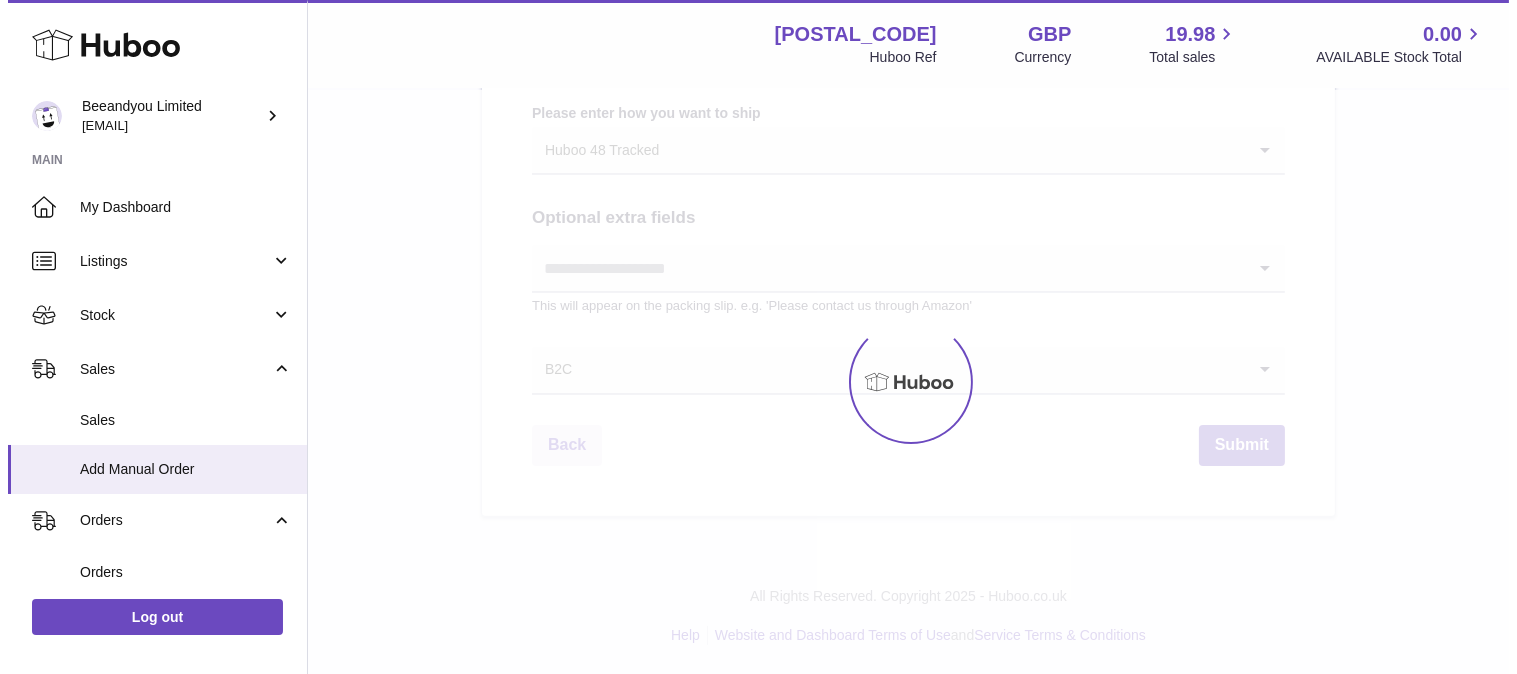 scroll, scrollTop: 0, scrollLeft: 0, axis: both 